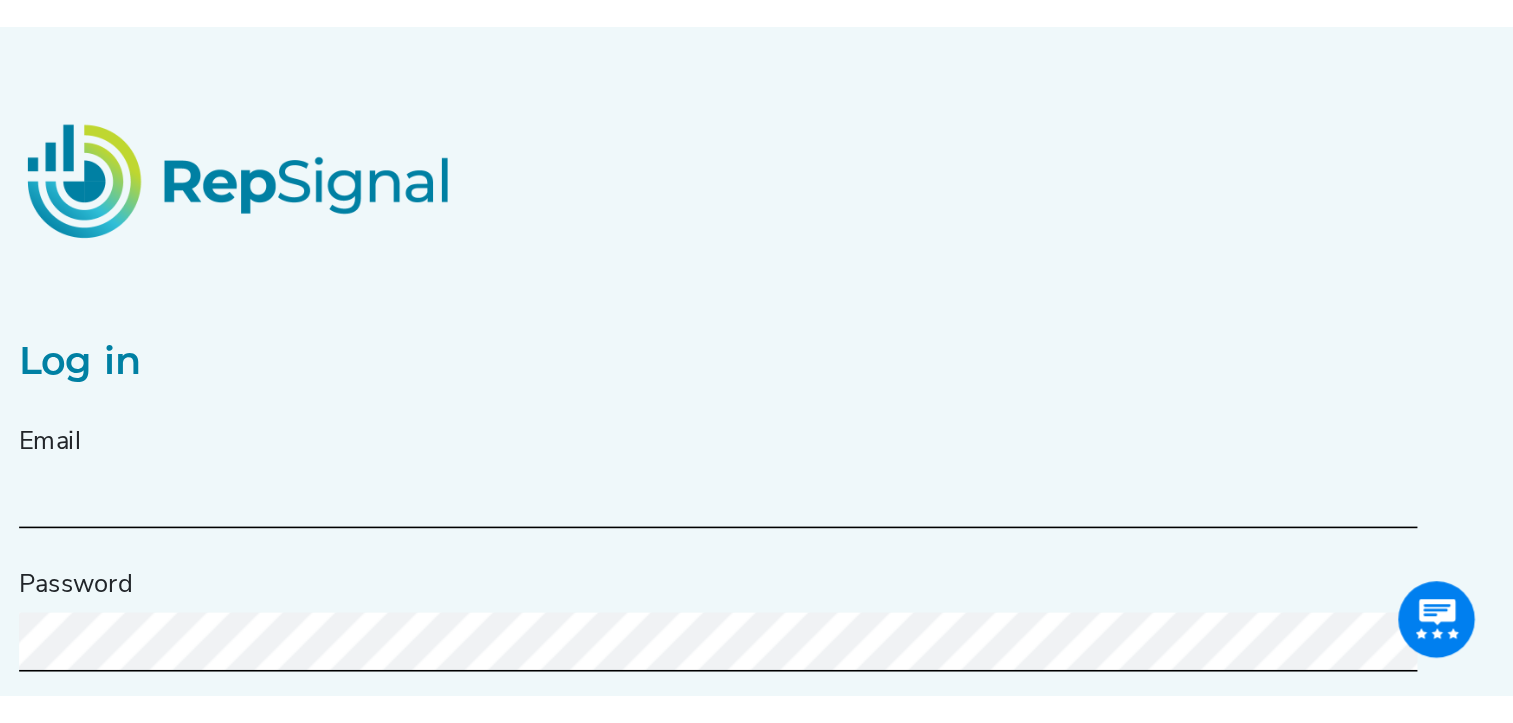 scroll, scrollTop: 0, scrollLeft: 0, axis: both 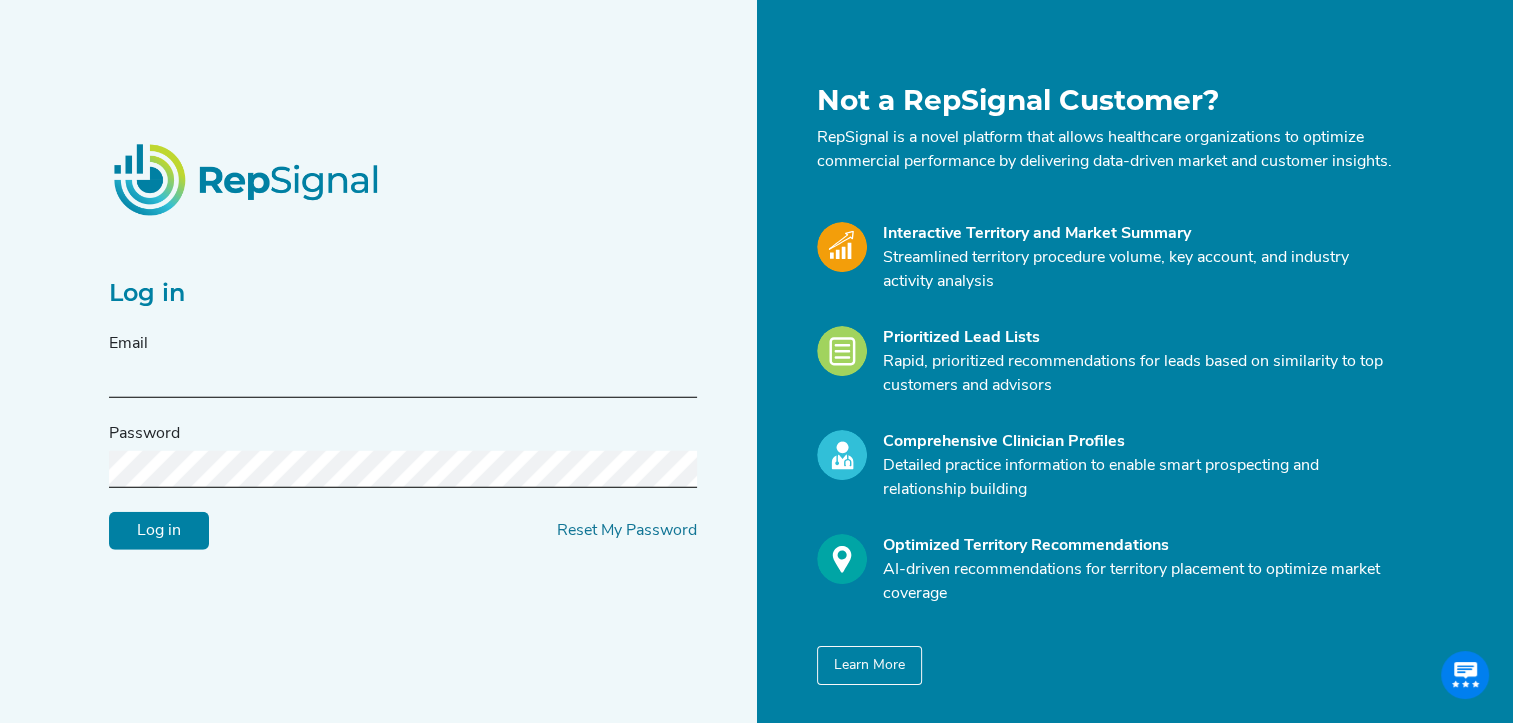 type on "[EMAIL]" 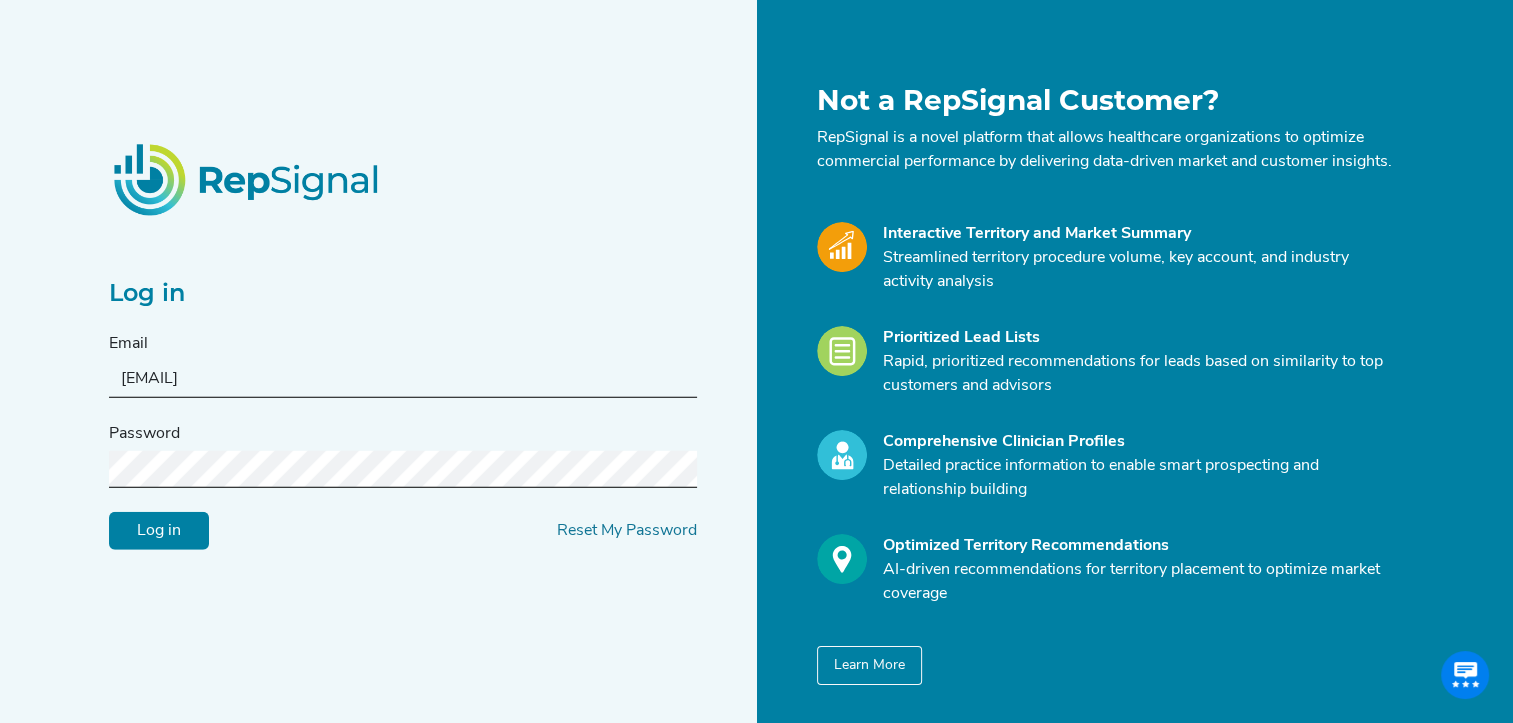 click on "Log in" at bounding box center (159, 531) 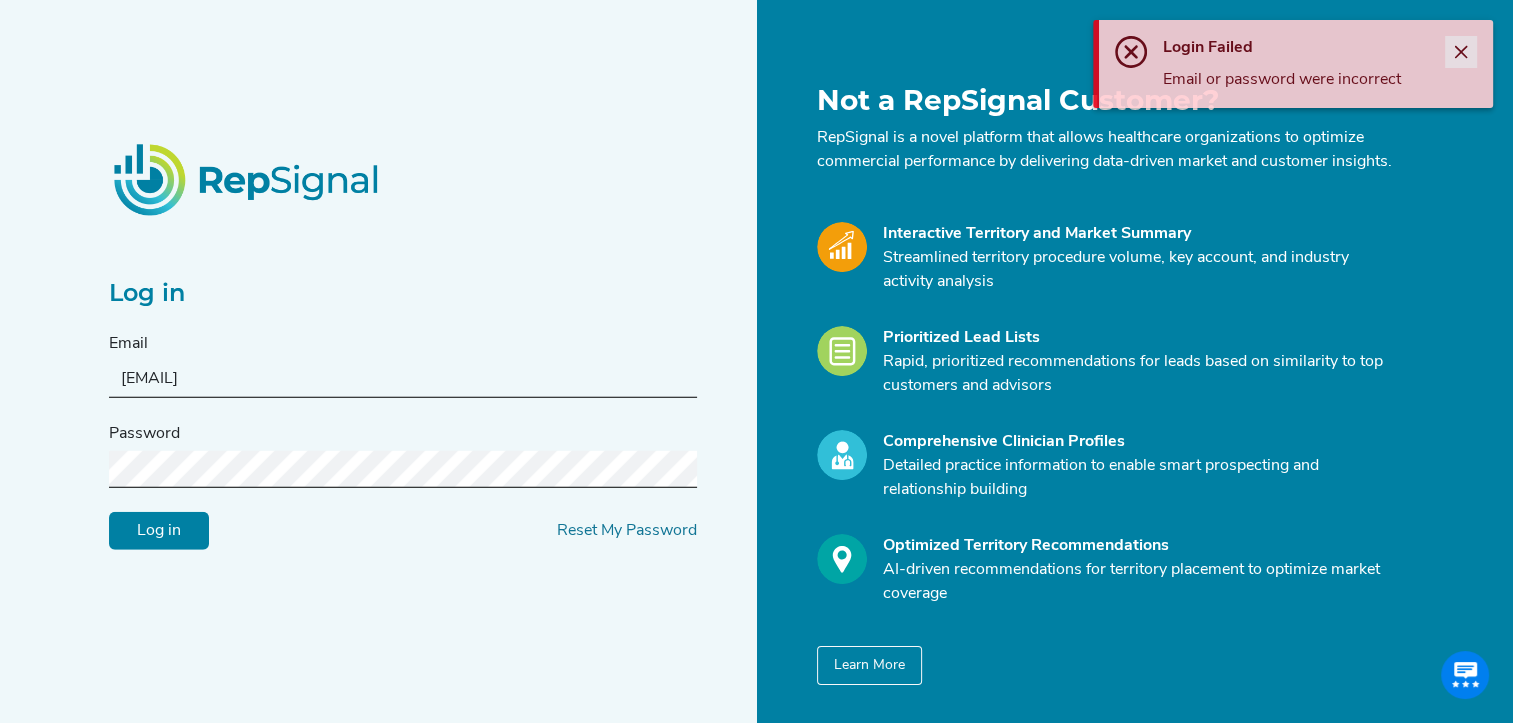click 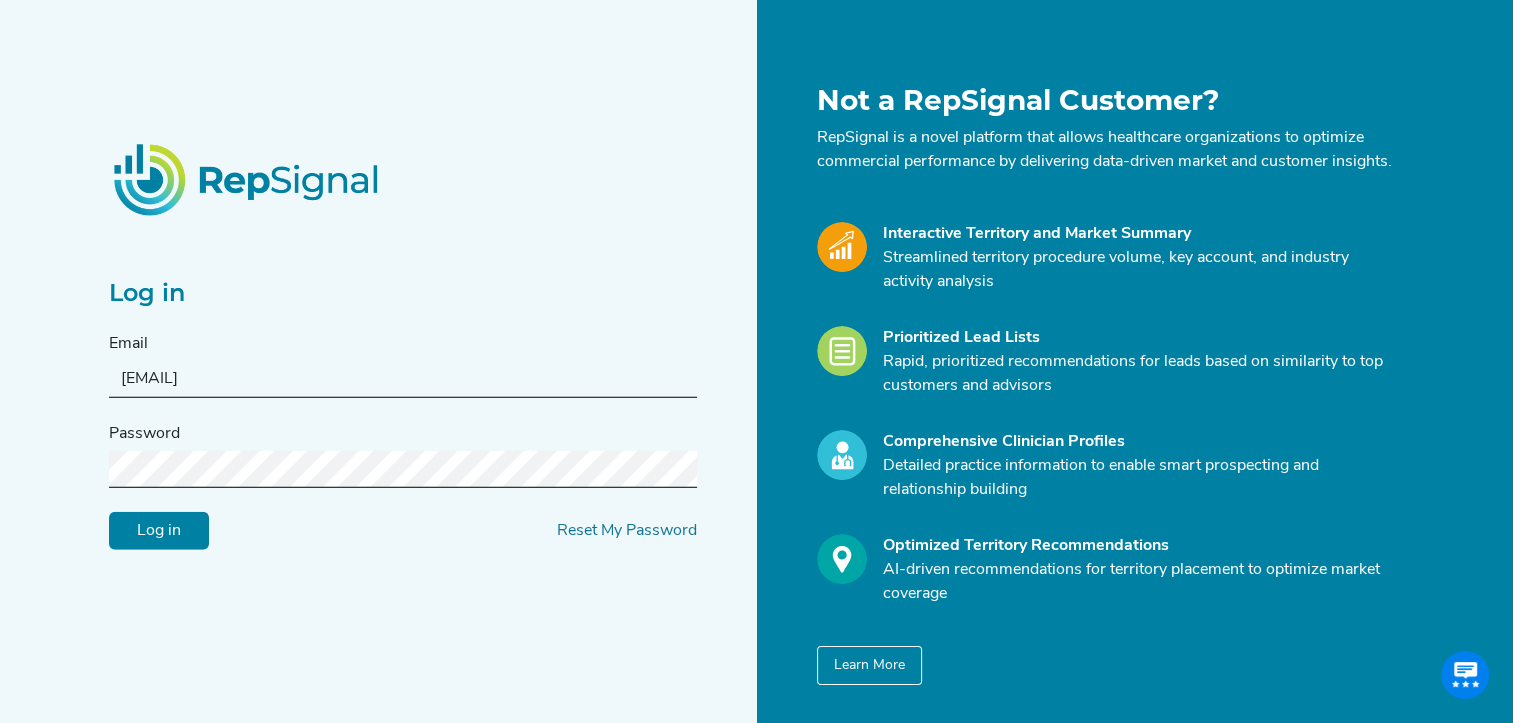 click on "Log in" at bounding box center (159, 531) 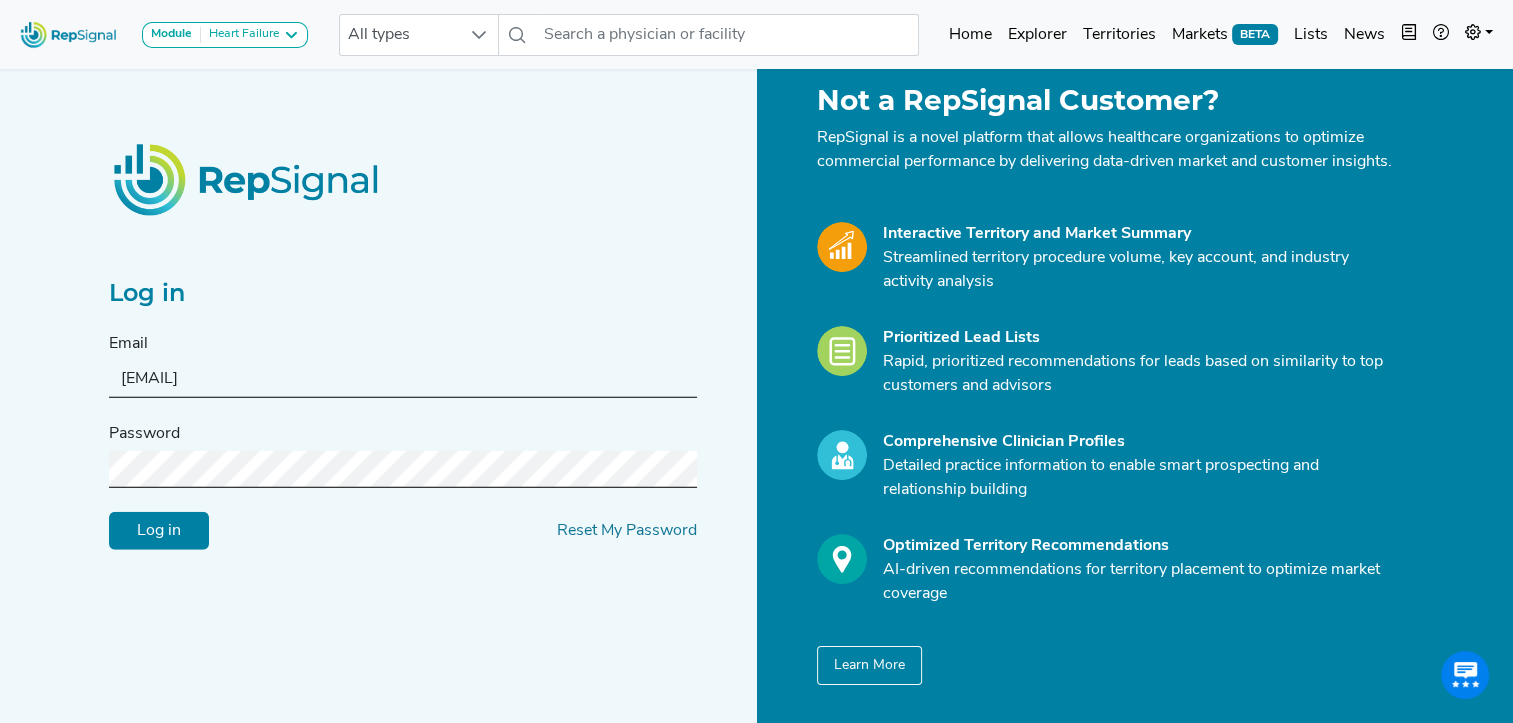 click on "Log in" at bounding box center [159, 531] 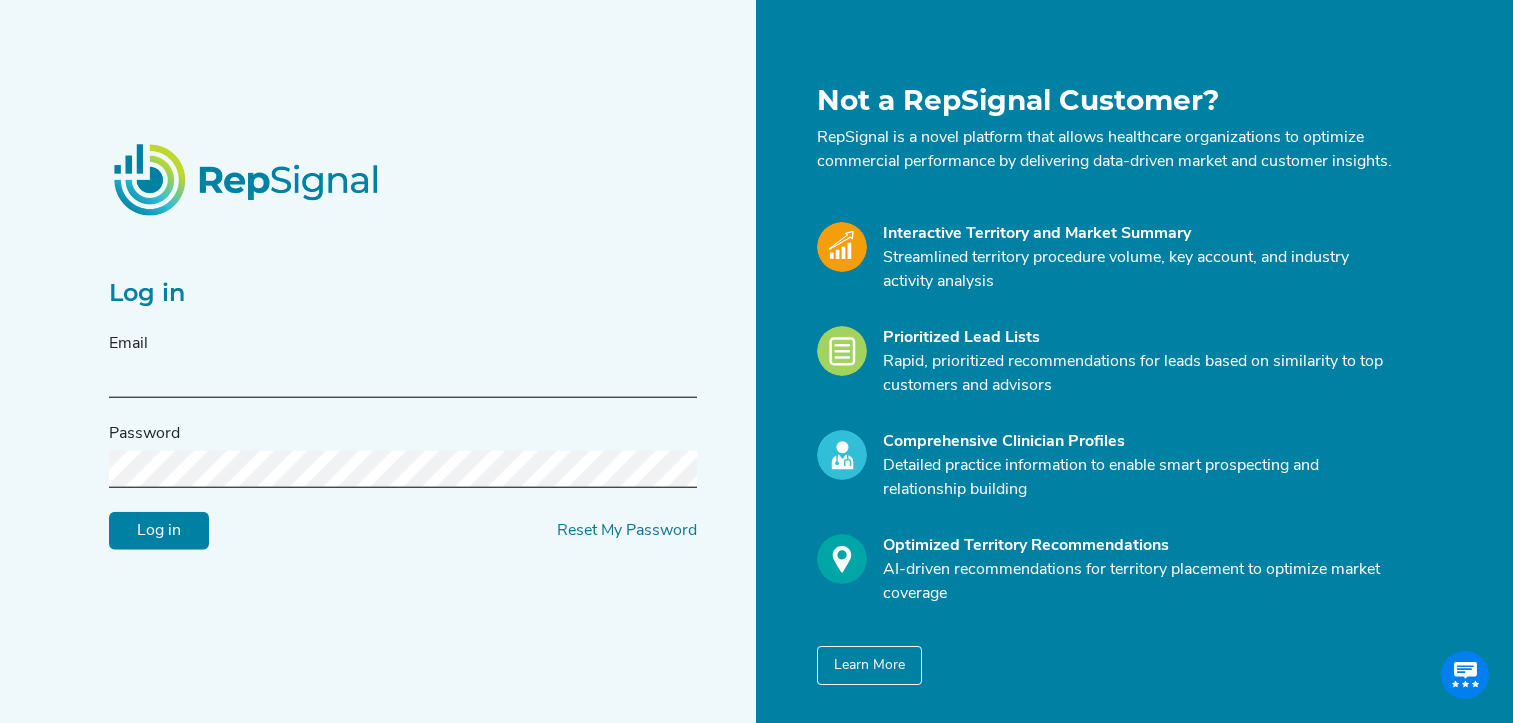 scroll, scrollTop: 0, scrollLeft: 0, axis: both 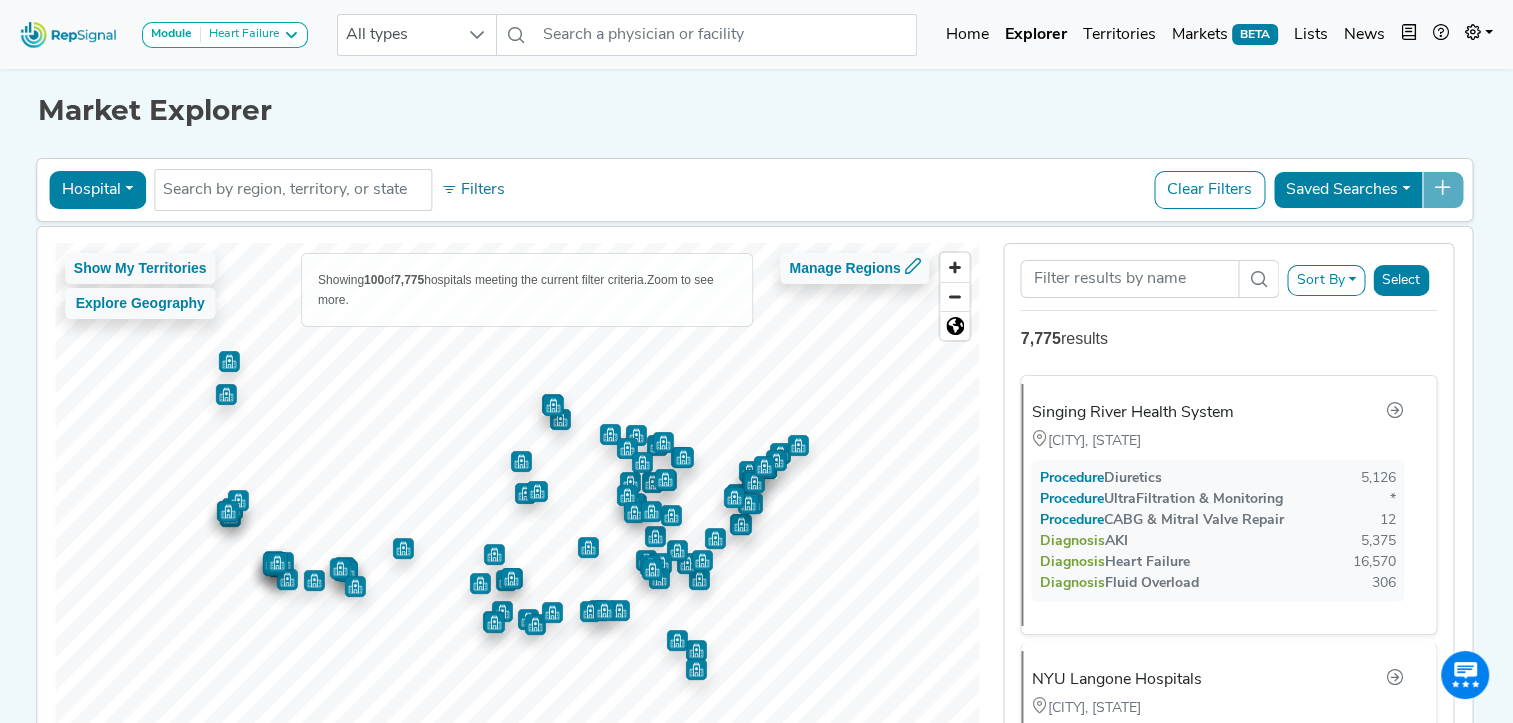 click on "Sort By" at bounding box center (1327, 280) 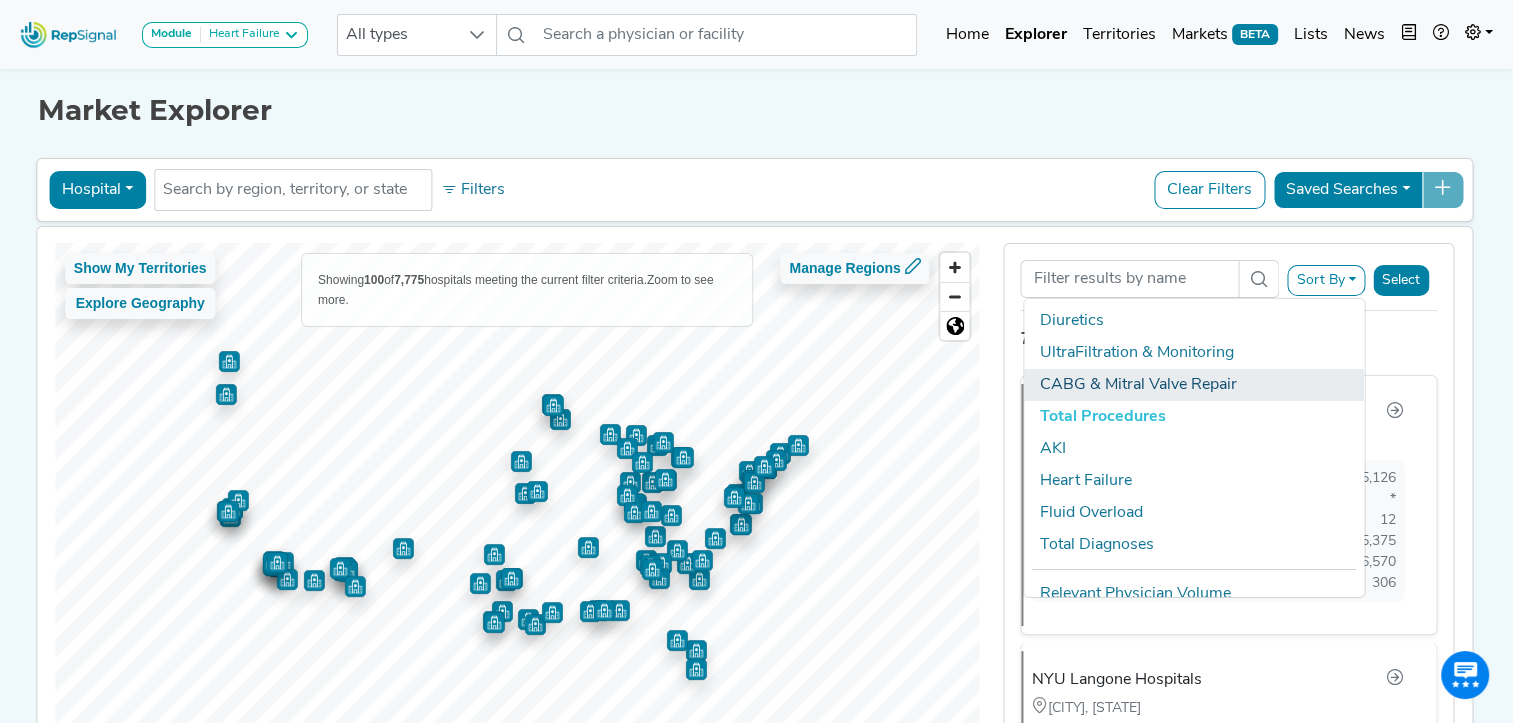 scroll, scrollTop: 73, scrollLeft: 0, axis: vertical 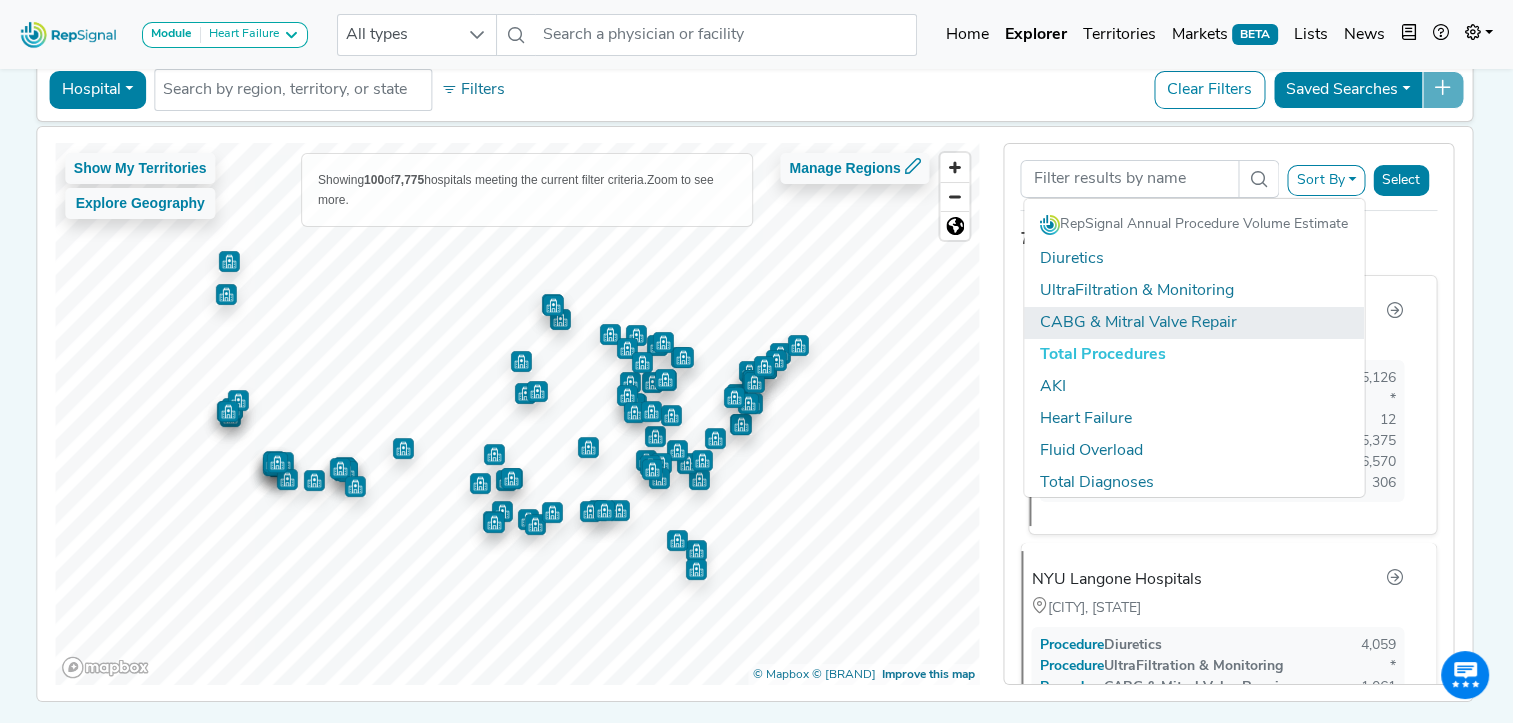 click on "CABG & Mitral Valve Repair" at bounding box center (1194, 323) 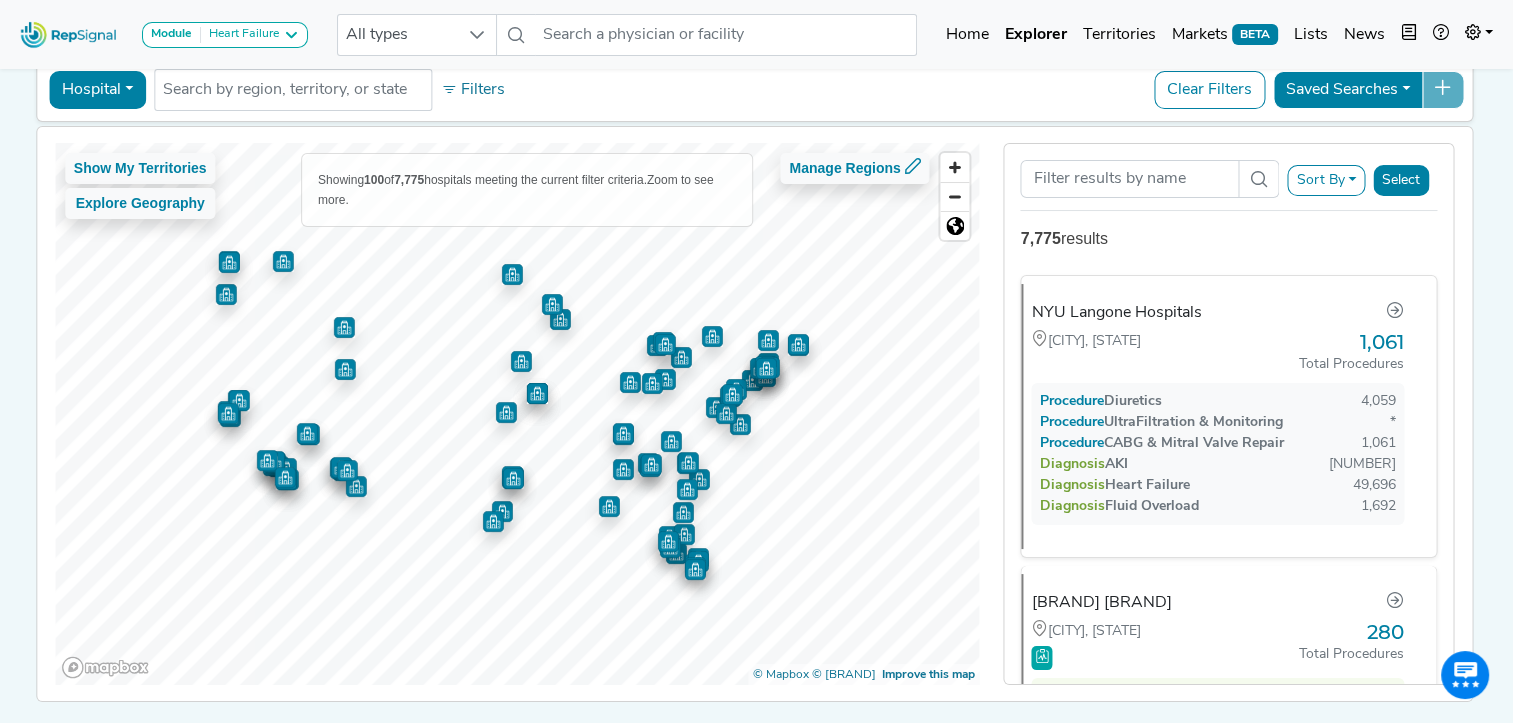 click on "Select" 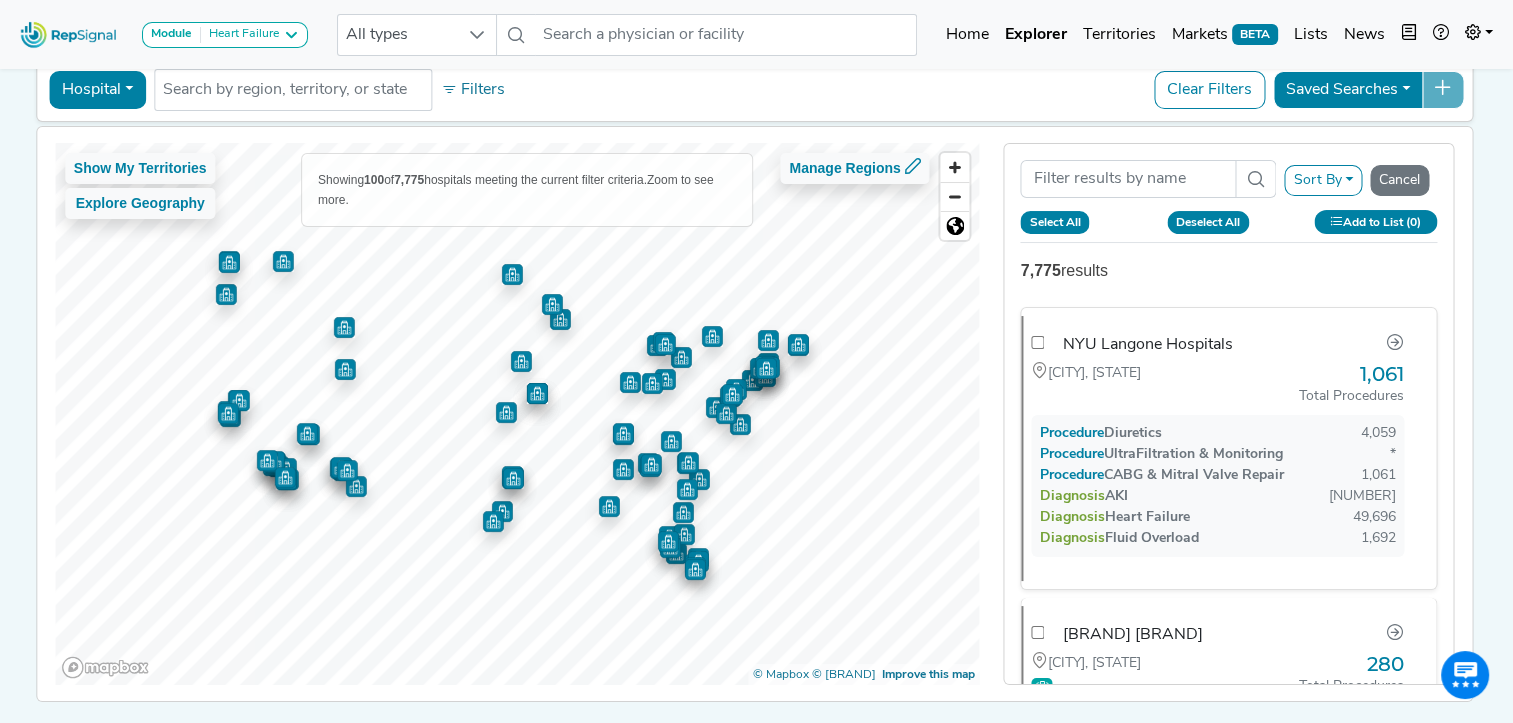 click on "Select All" at bounding box center (1055, 222) 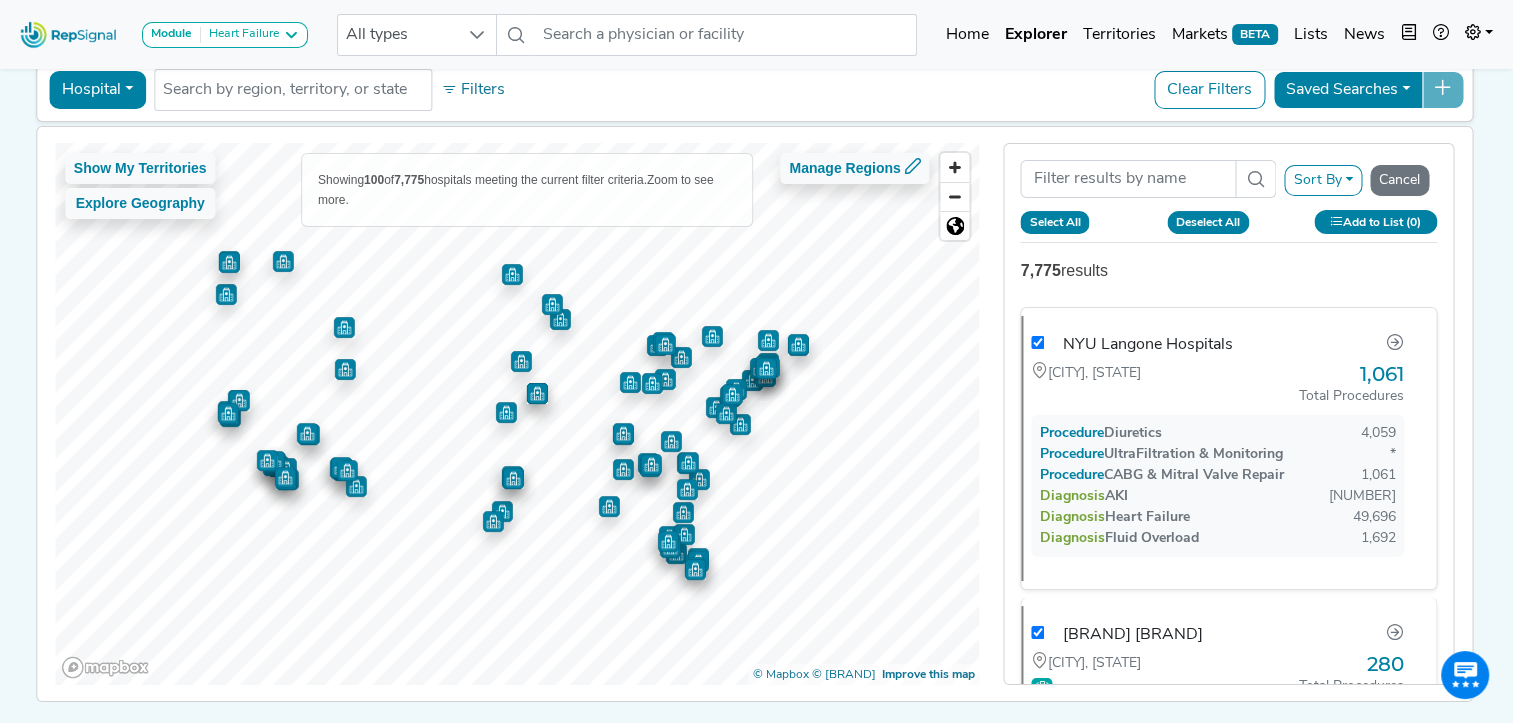 checkbox on "true" 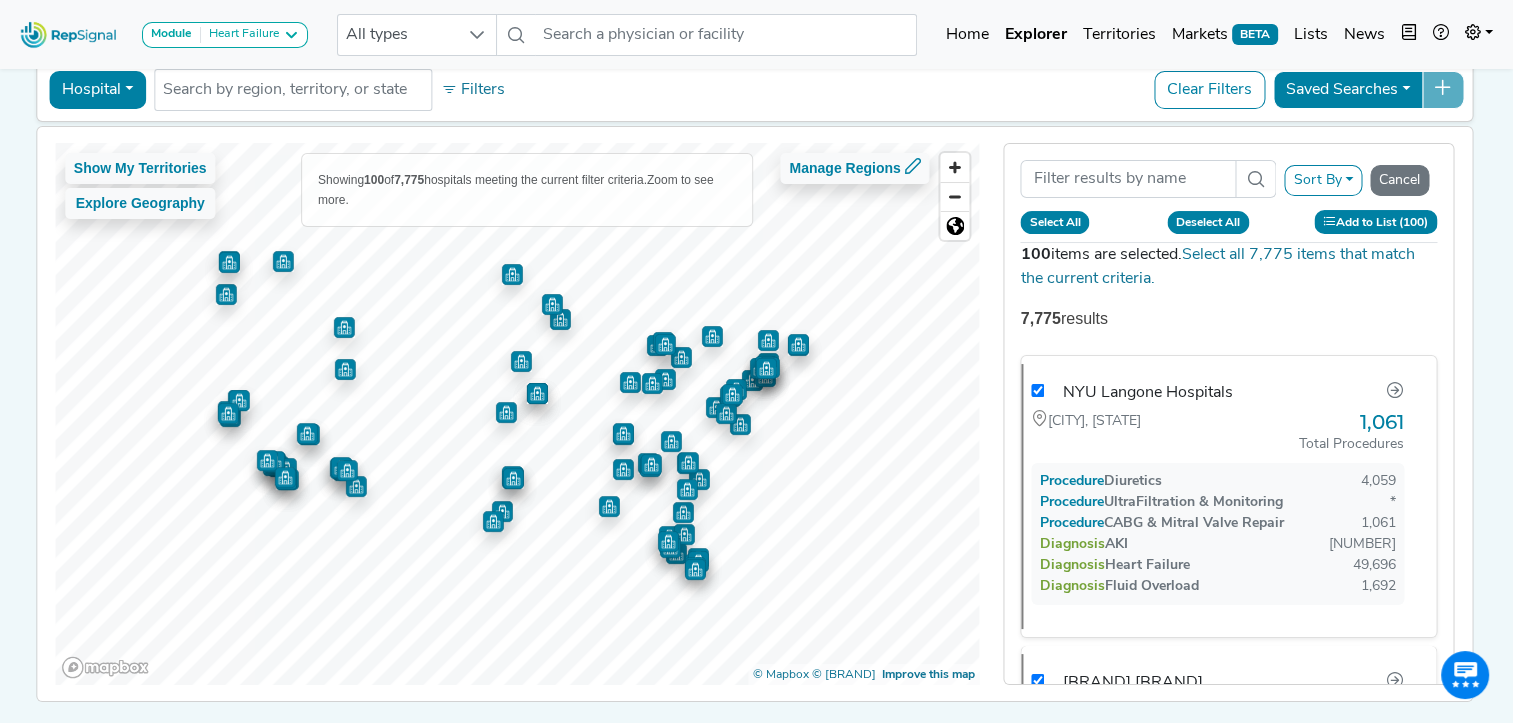 click on "Add to List (100)" 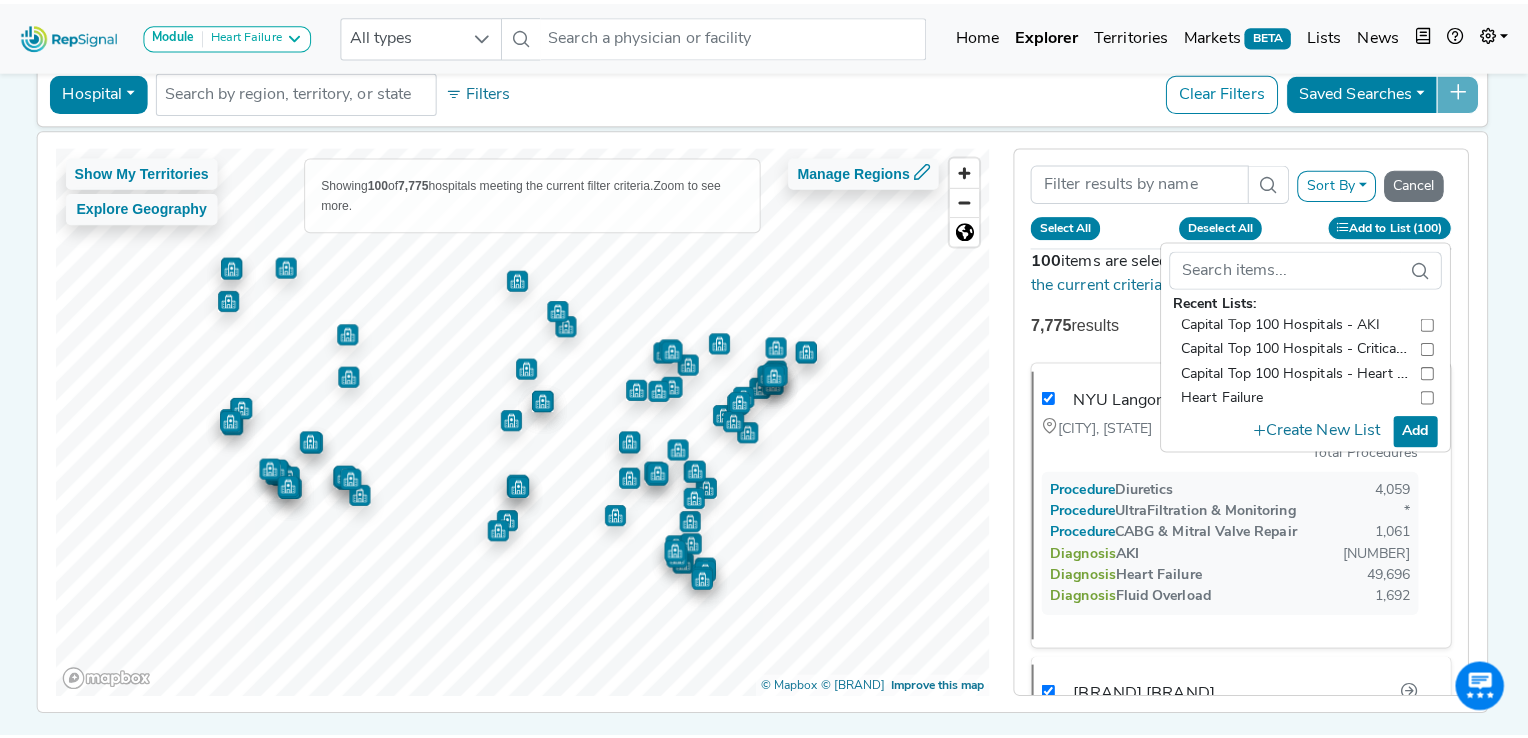 scroll, scrollTop: 0, scrollLeft: 0, axis: both 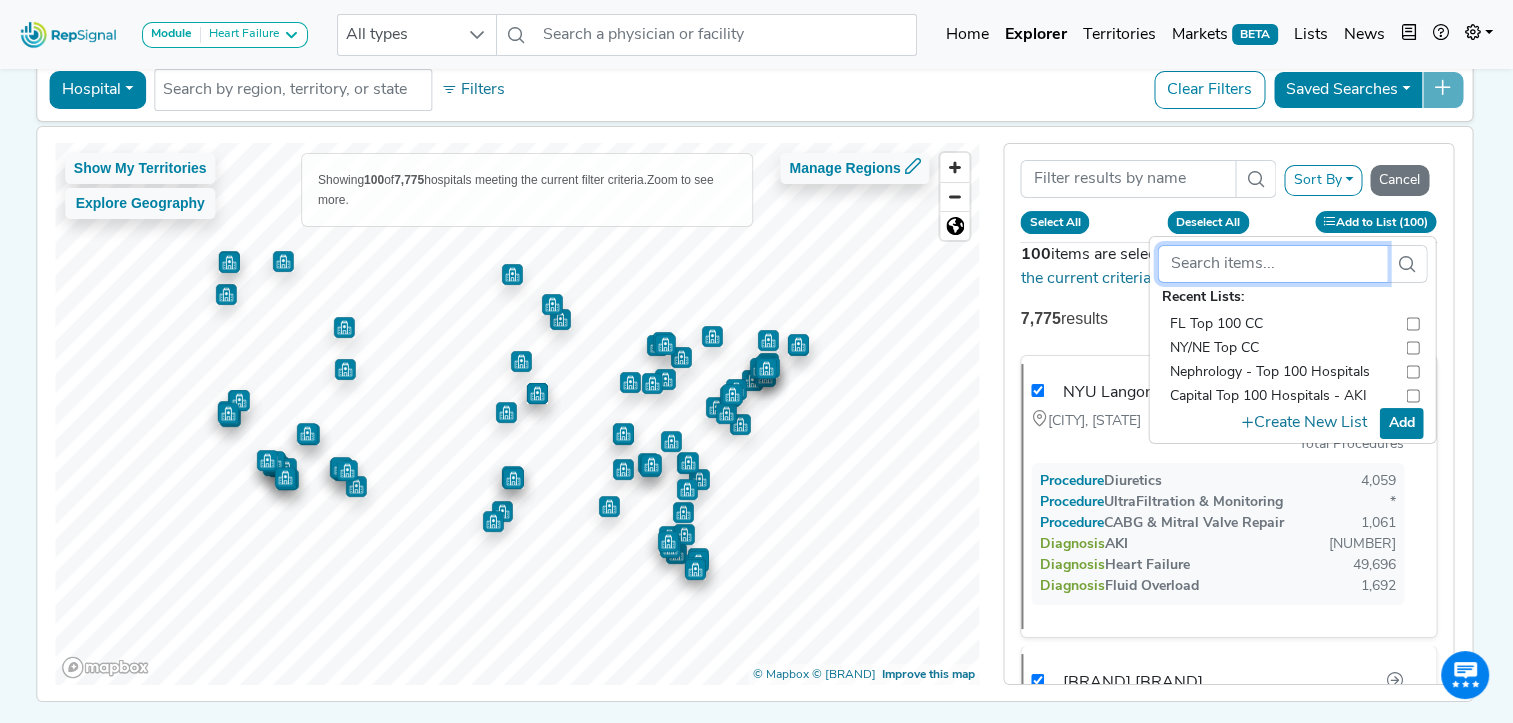 click at bounding box center (1272, 264) 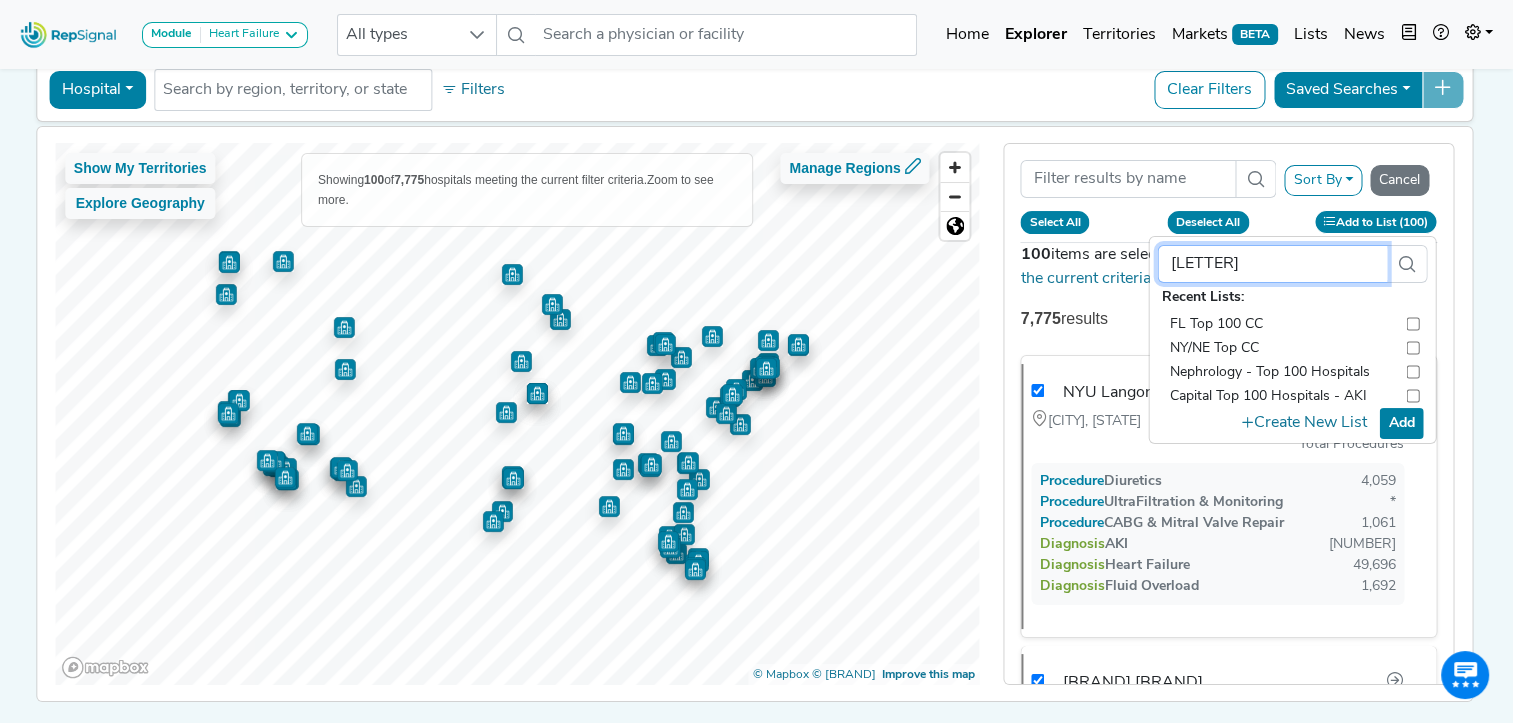 type on "CC" 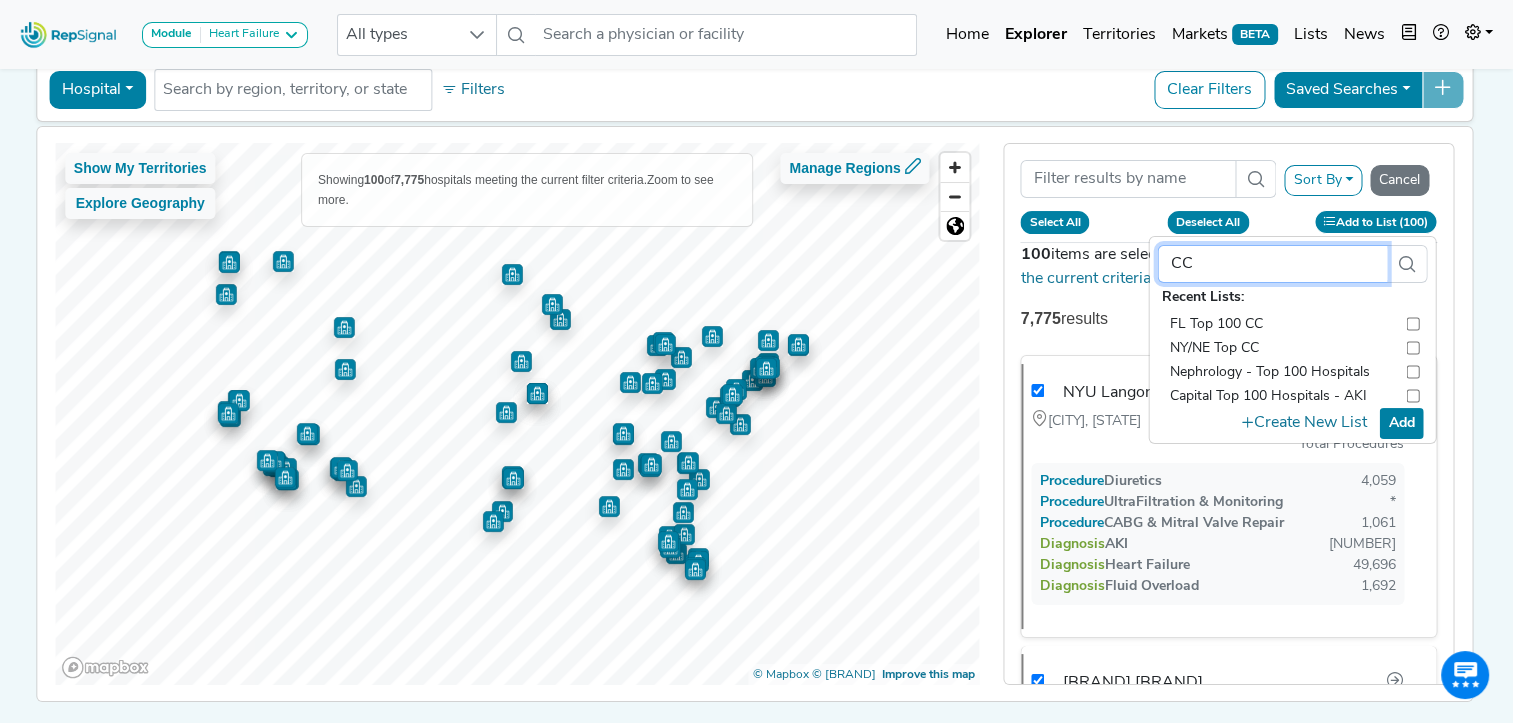 checkbox on "false" 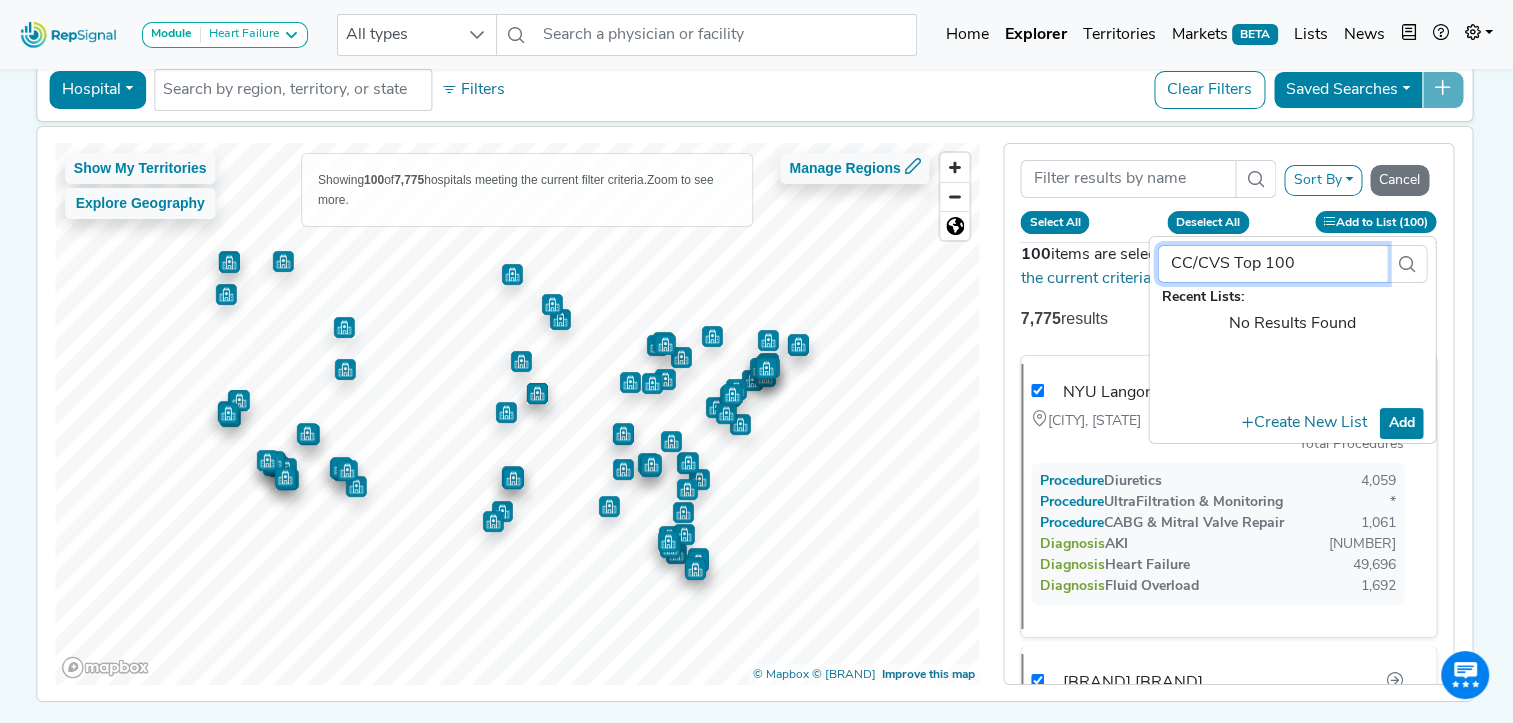 type on "CC/CVS Top 100" 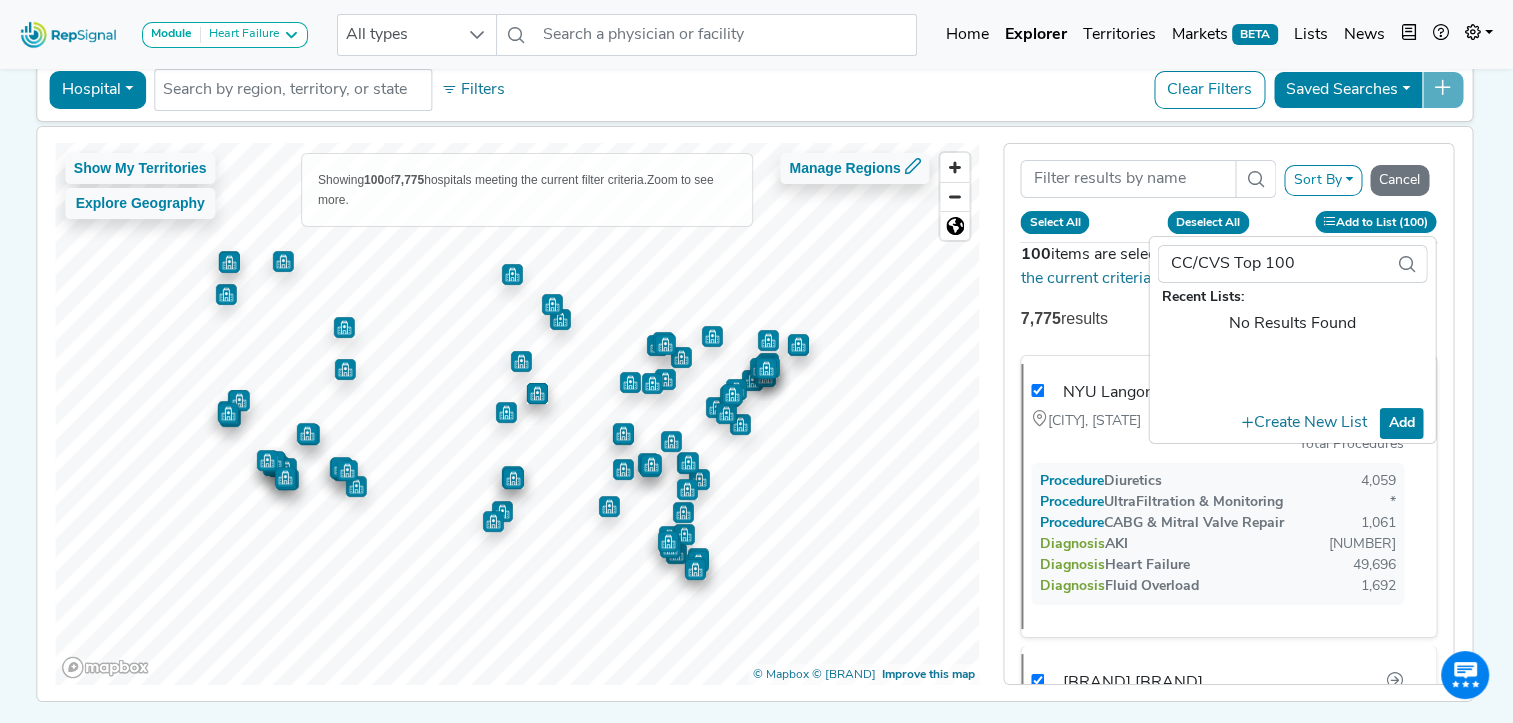 click on "Add" 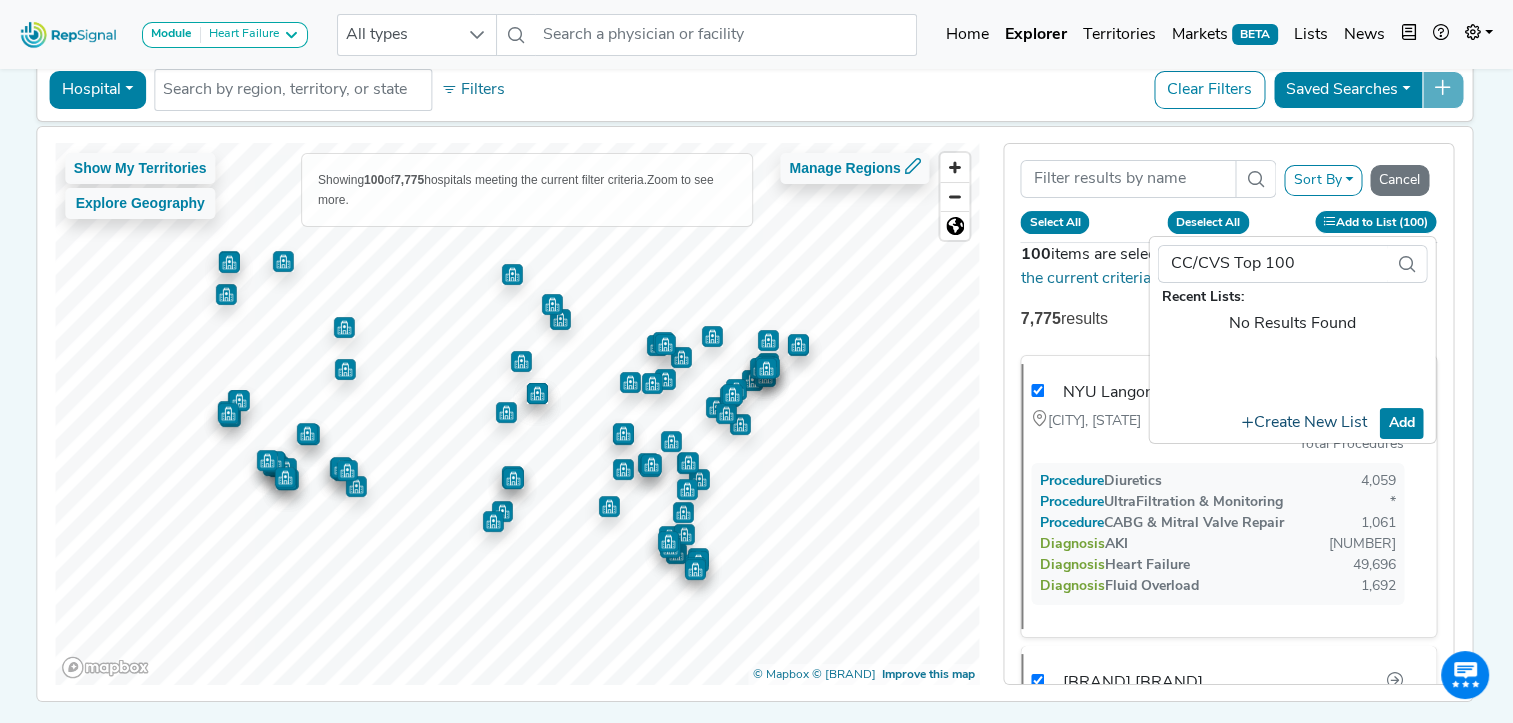 click on "Create New List" at bounding box center [1303, 423] 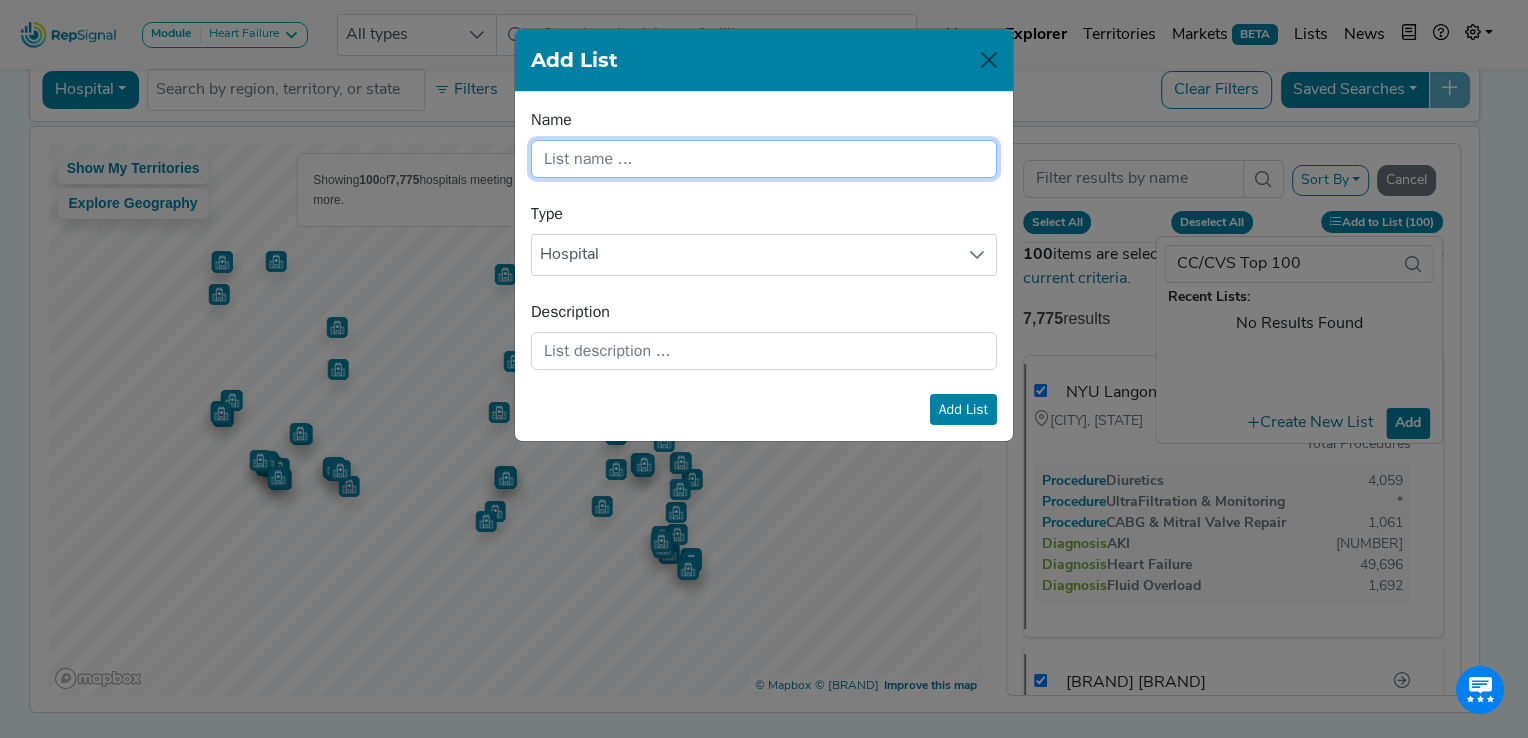 click at bounding box center [764, 159] 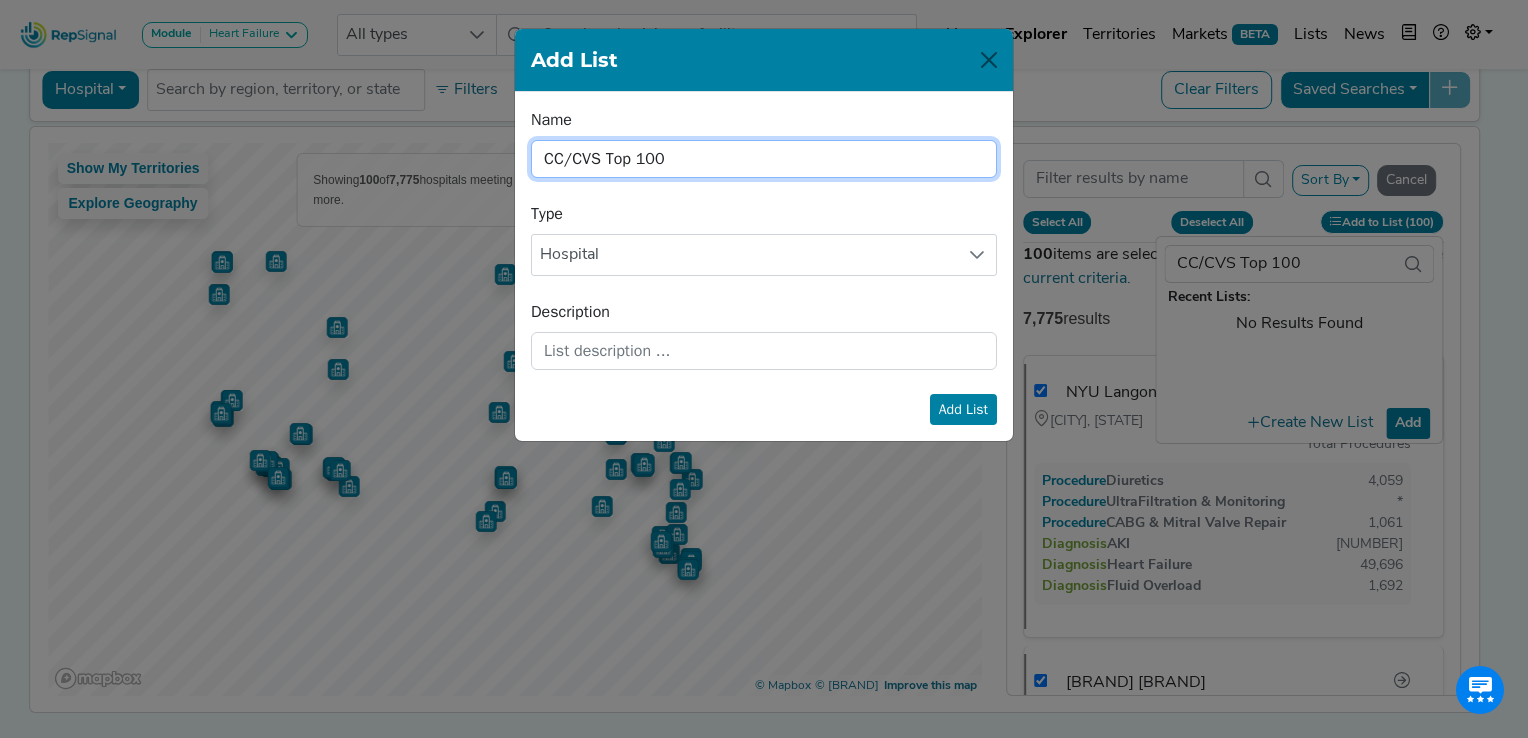type on "CC/CVS Top 100" 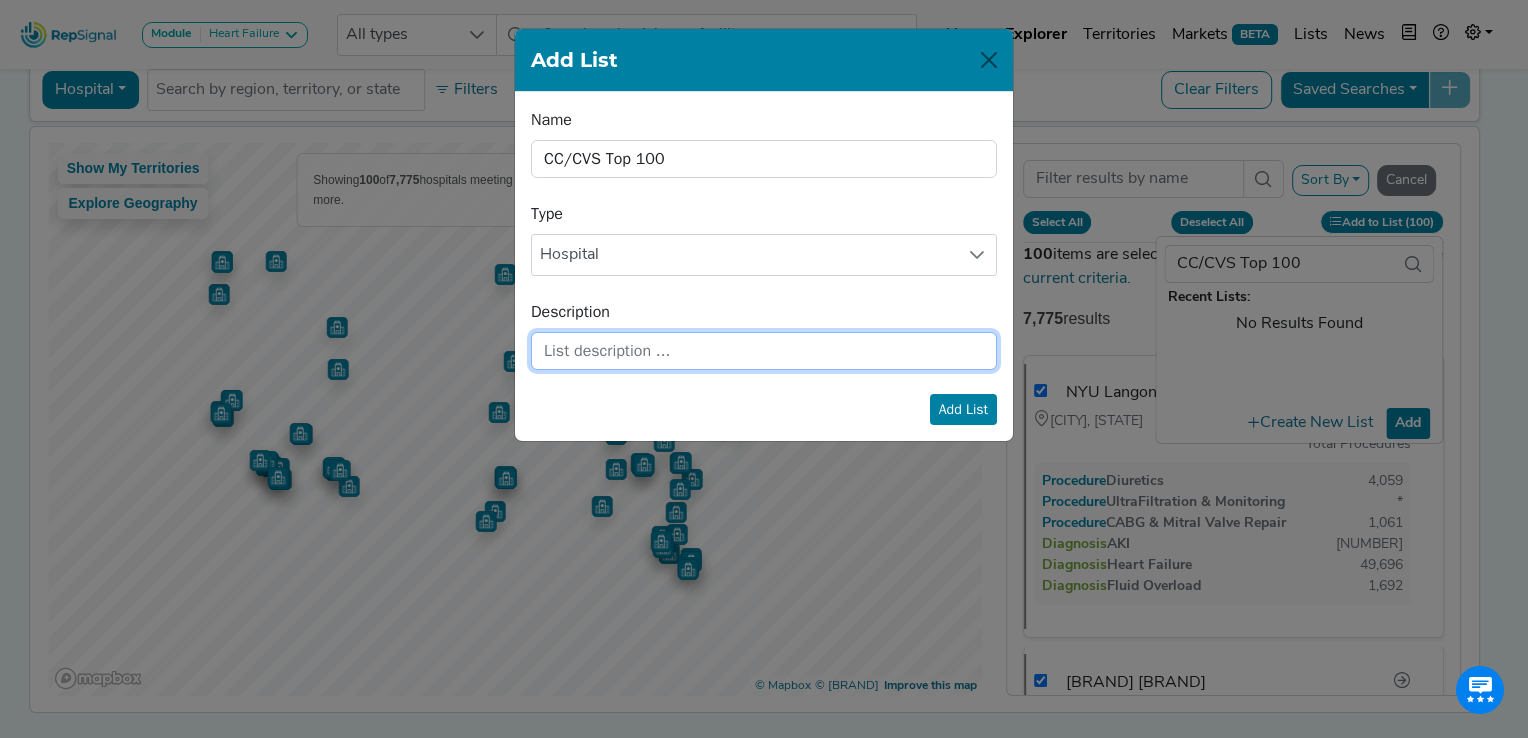 click 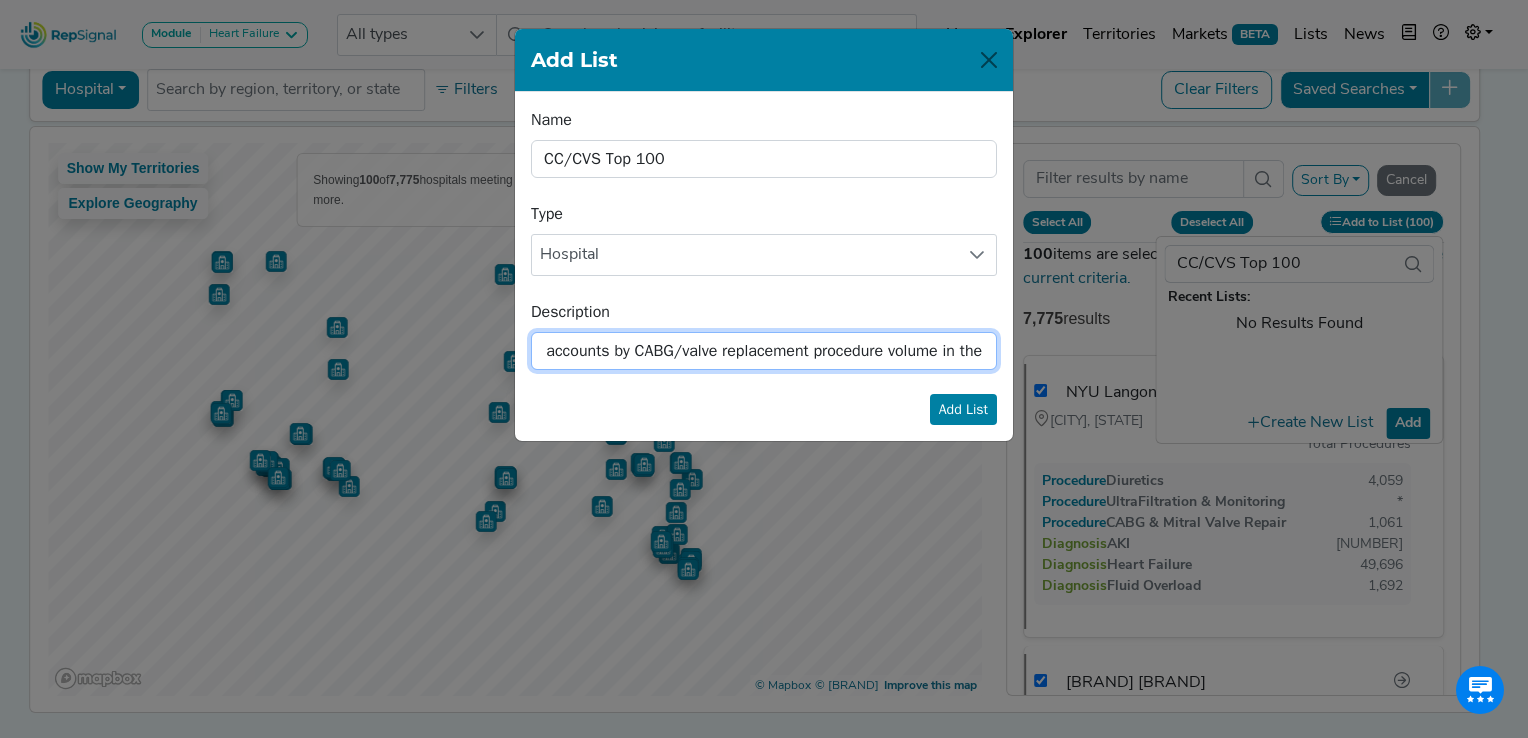 scroll, scrollTop: 0, scrollLeft: 142, axis: horizontal 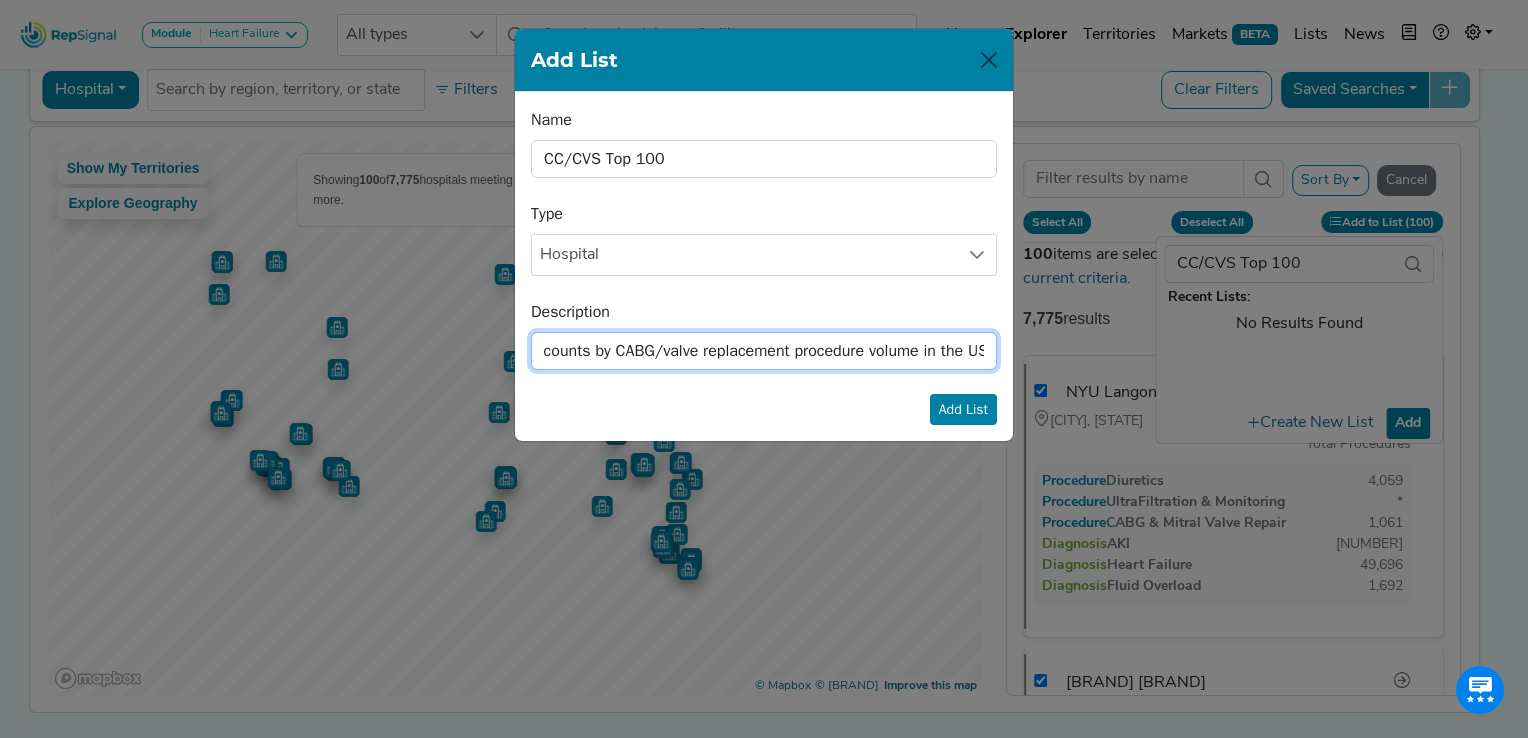 type on "Top 100 CC/CVS accounts by CABG/valve replacement procedure volume in the US" 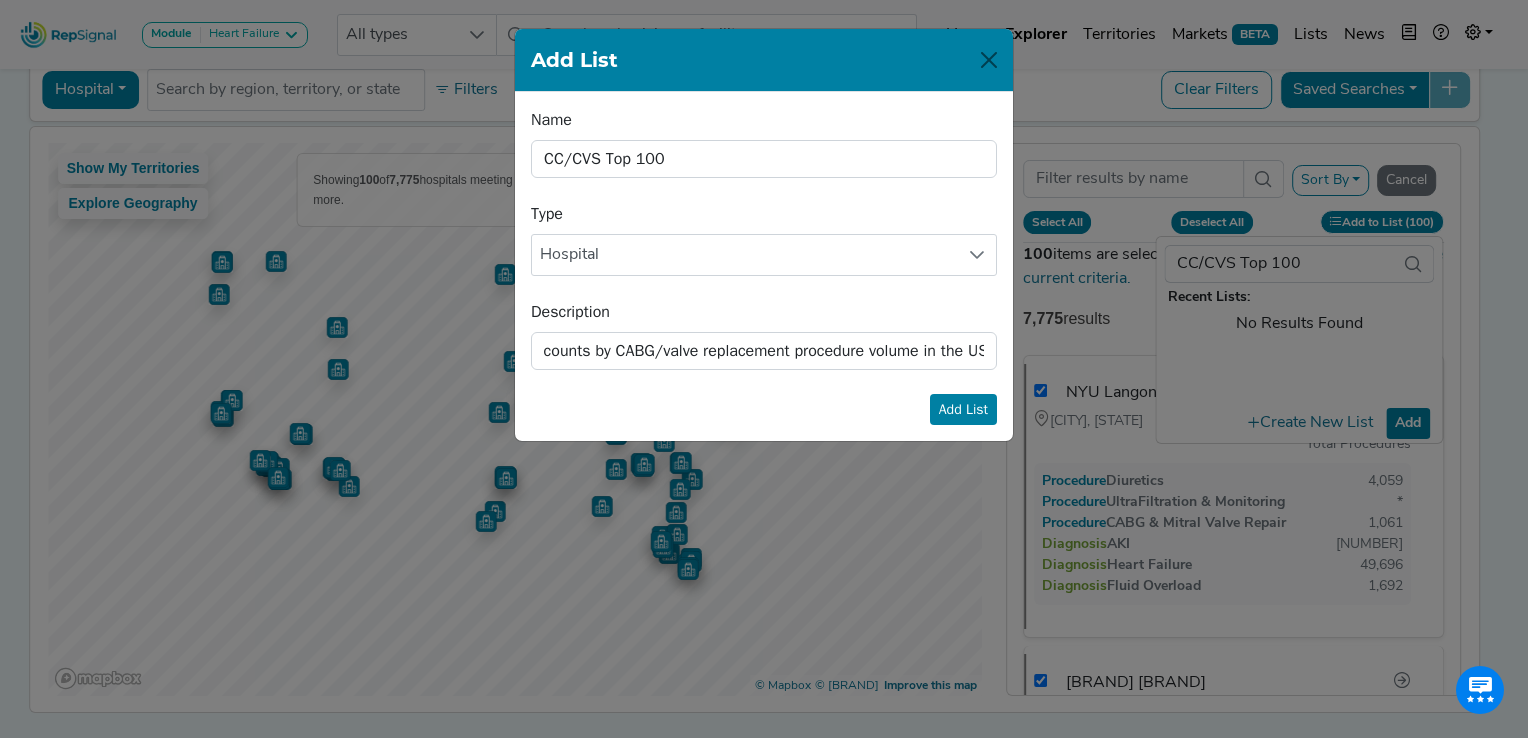 click on "Add List" 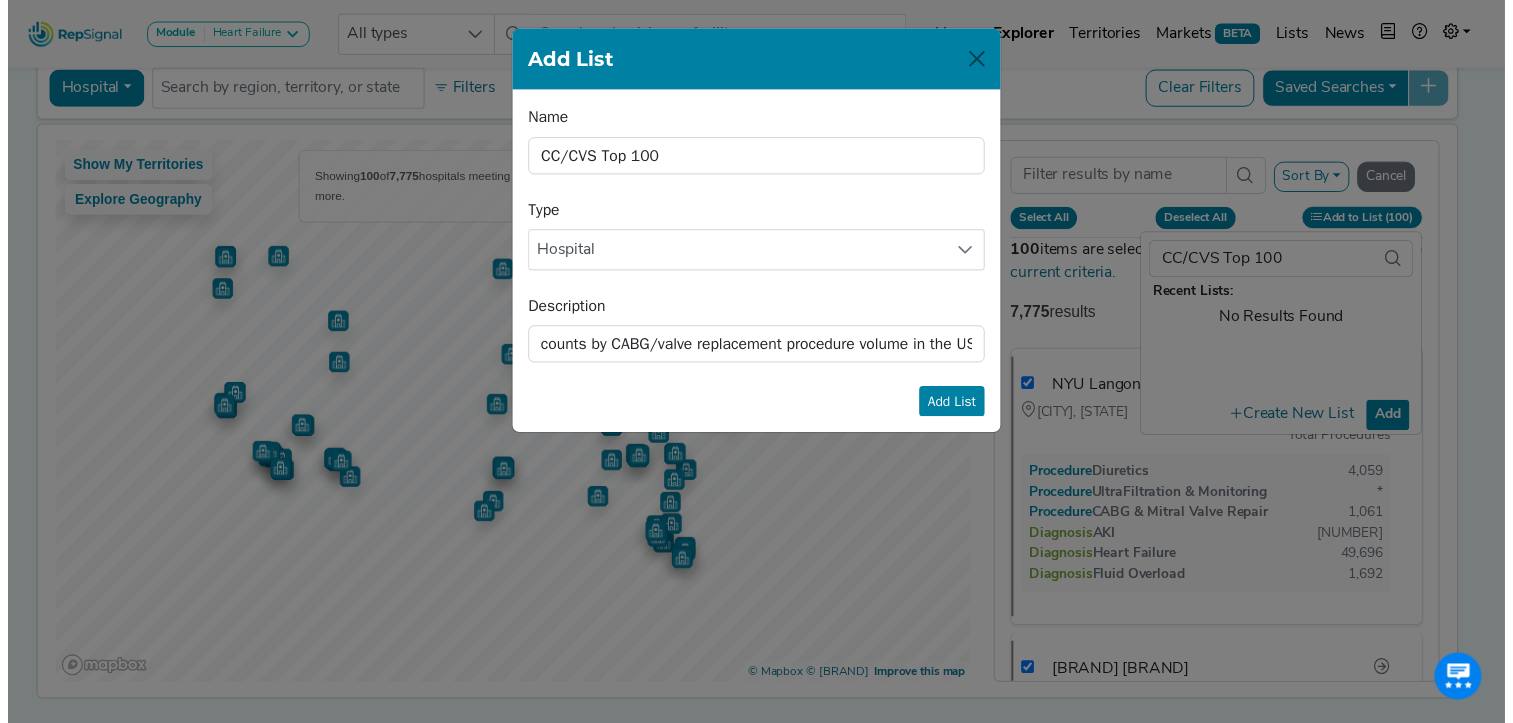scroll, scrollTop: 0, scrollLeft: 0, axis: both 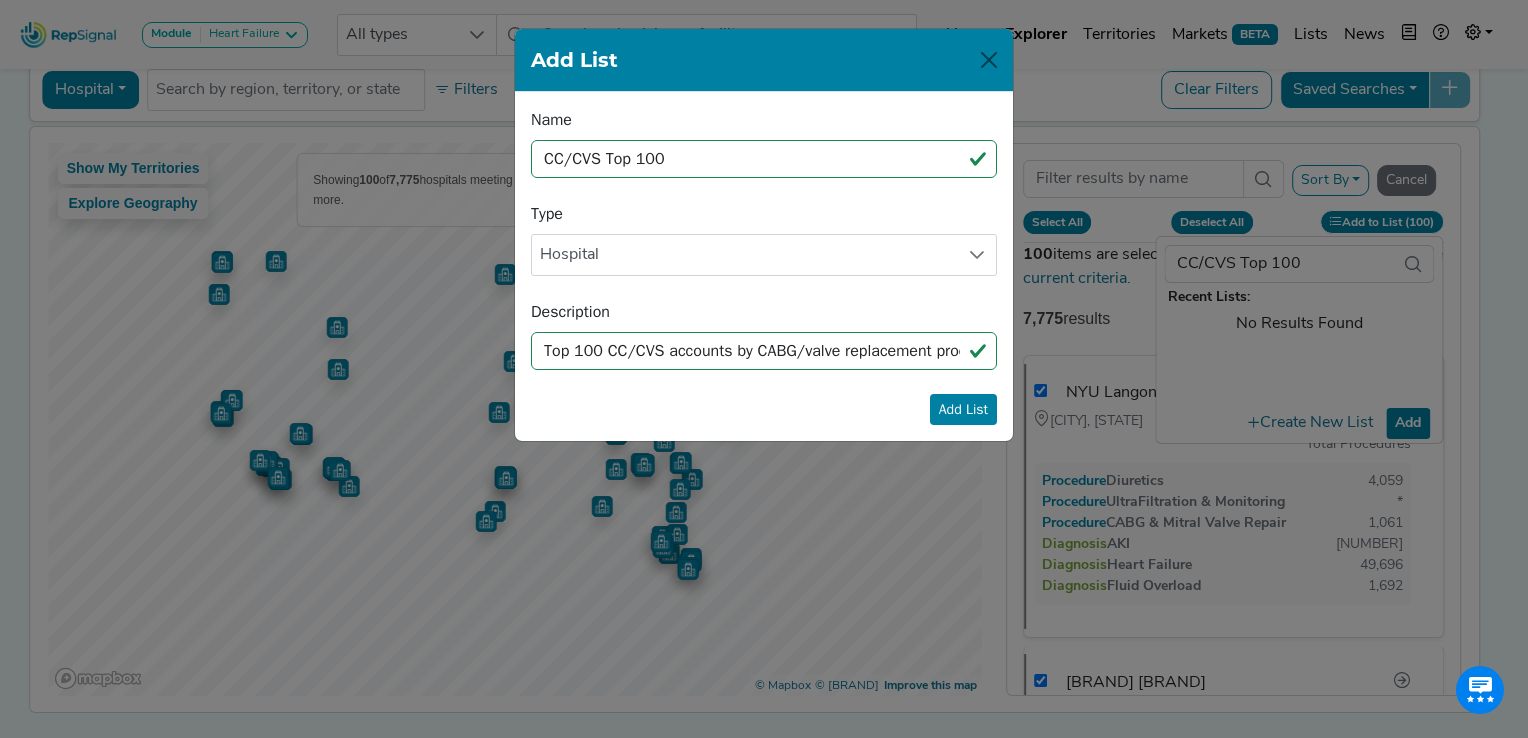type 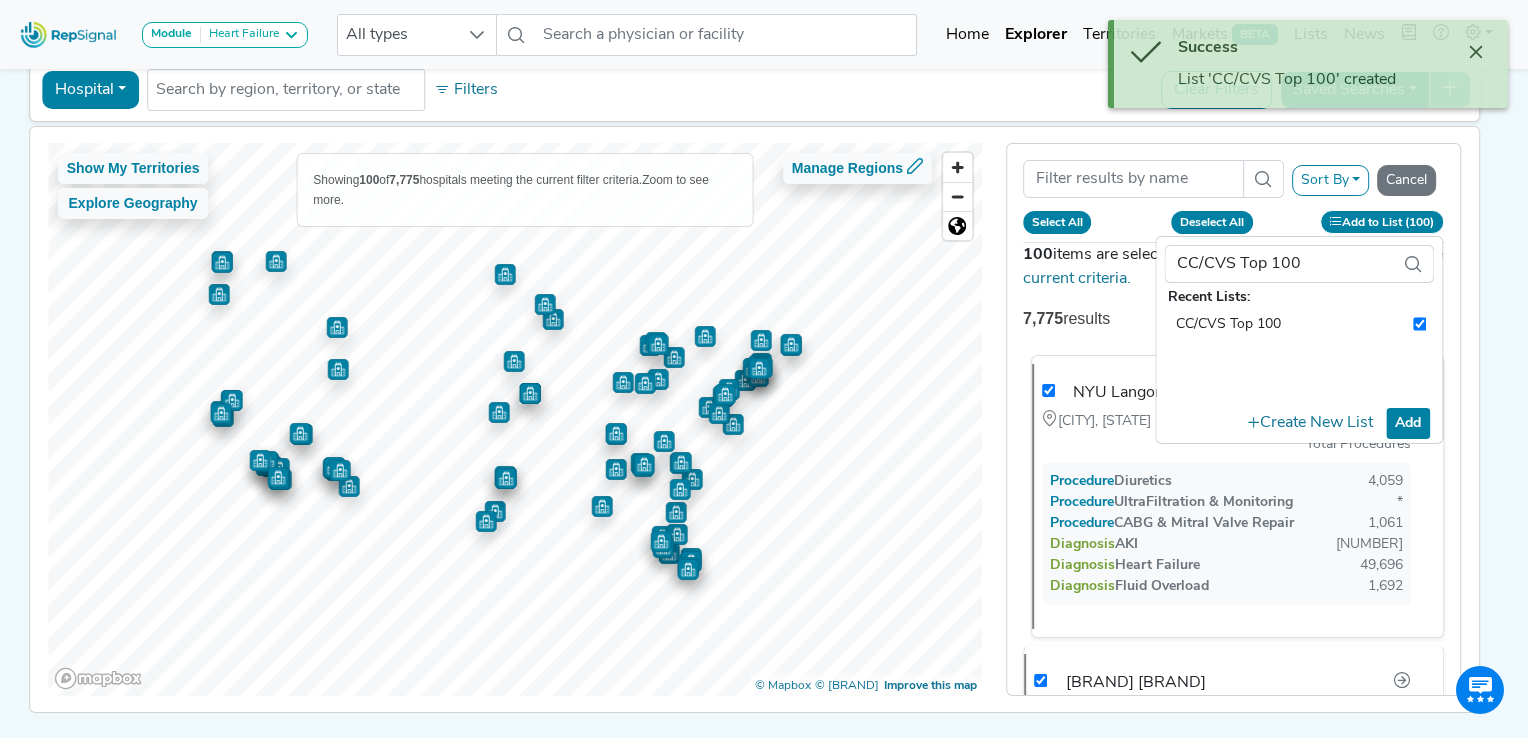 checkbox on "true" 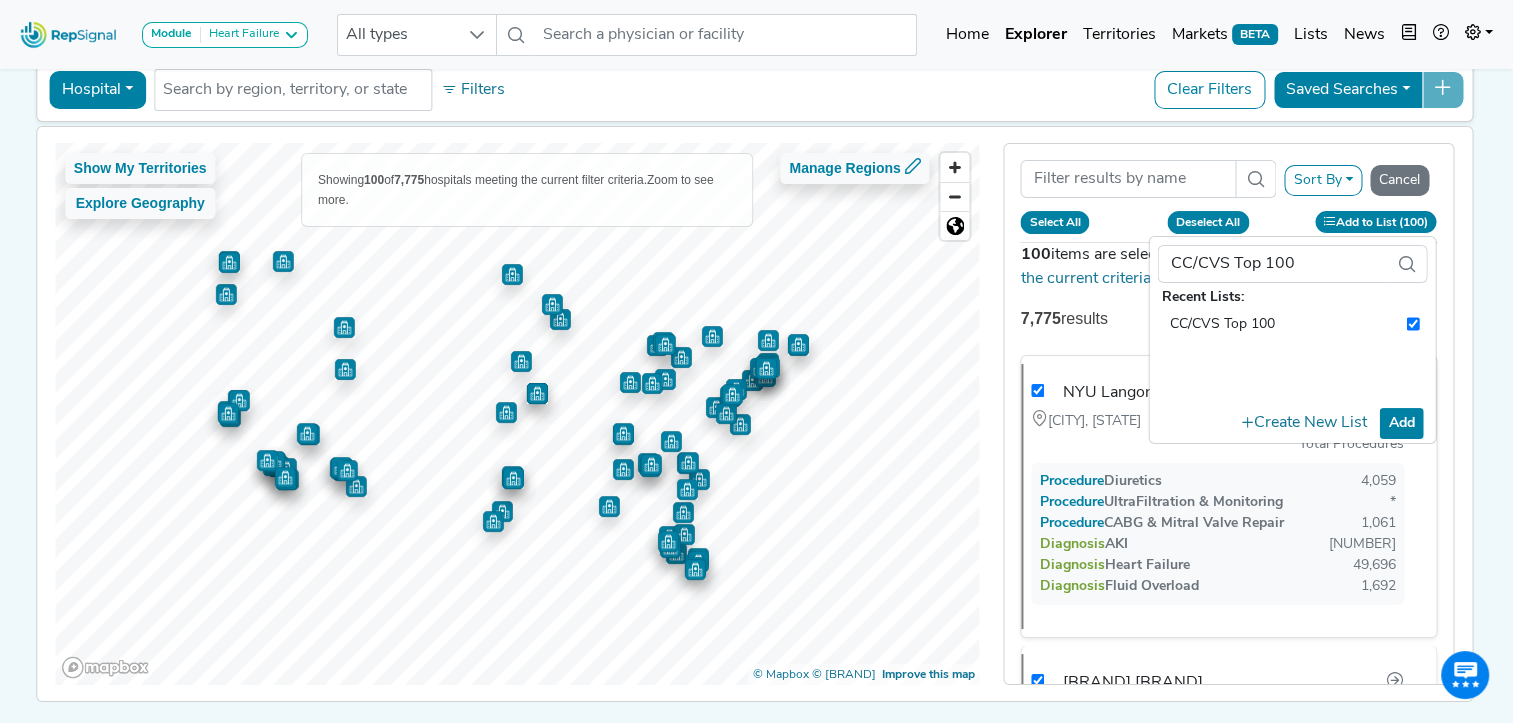 click on "Add" 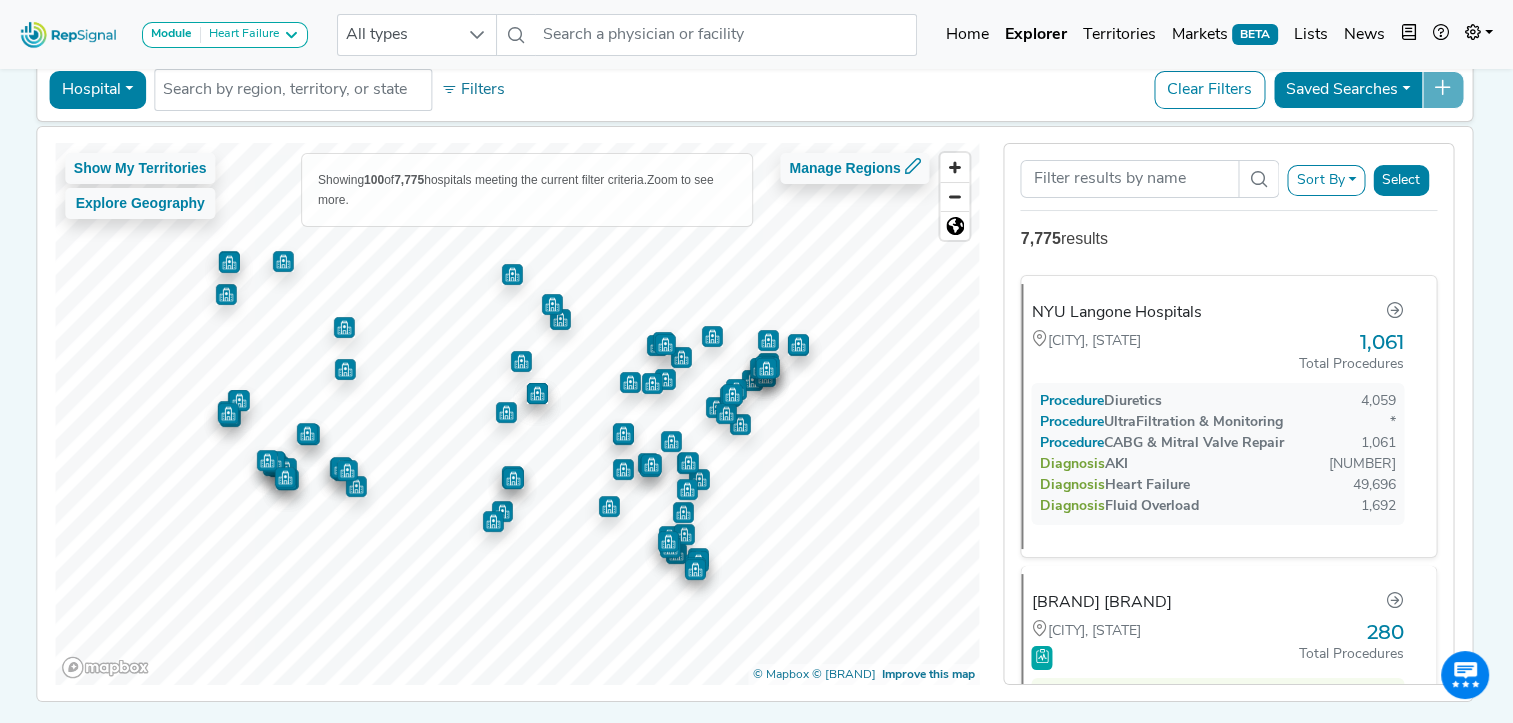 click 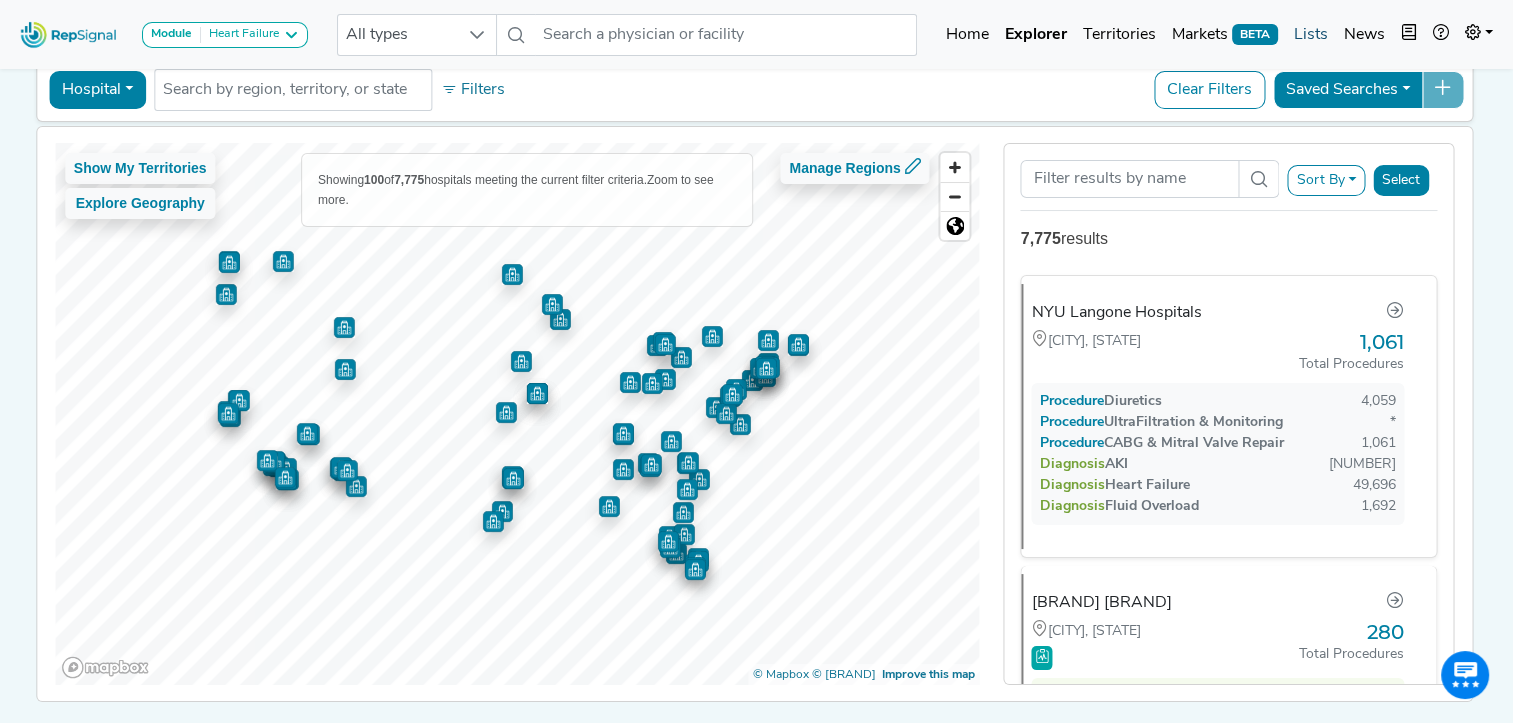 click on "Lists" at bounding box center (1311, 35) 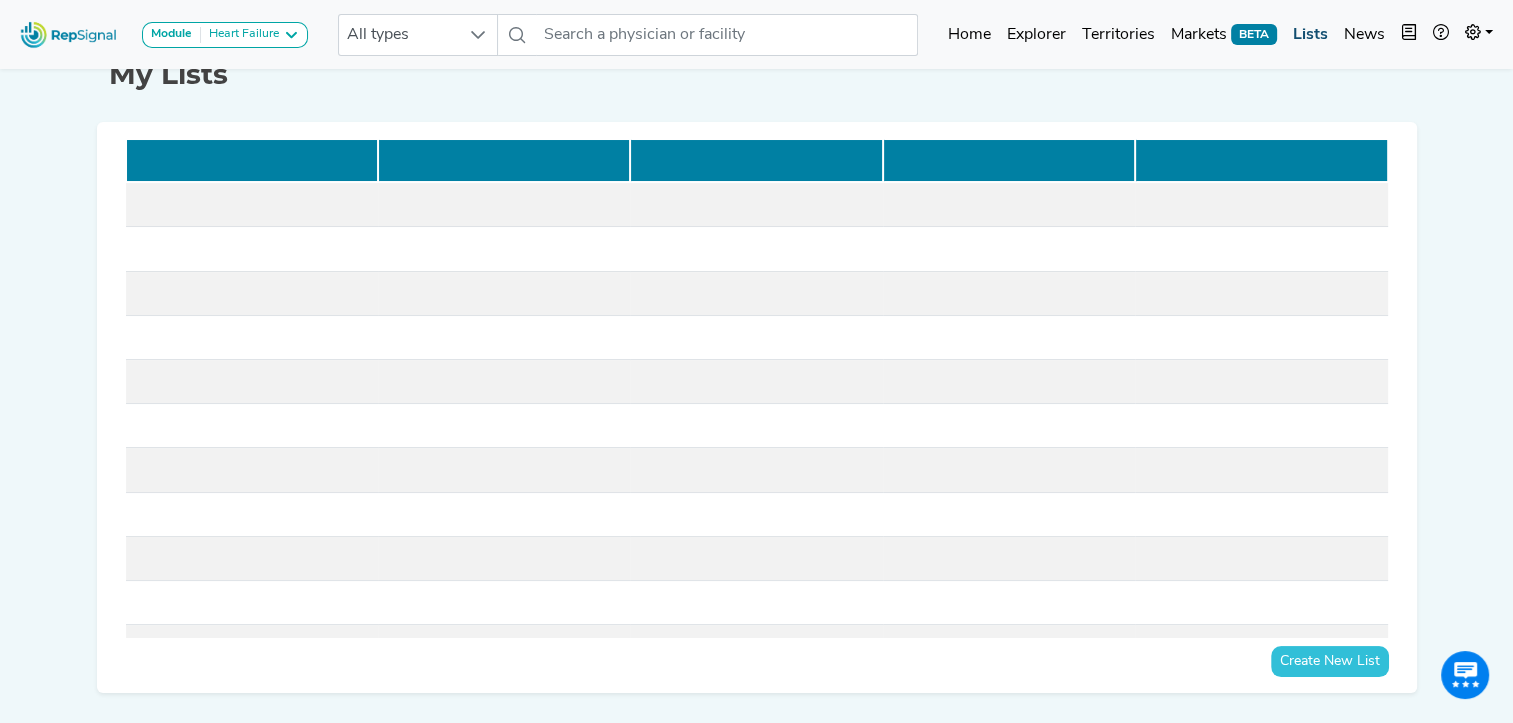 scroll, scrollTop: 0, scrollLeft: 0, axis: both 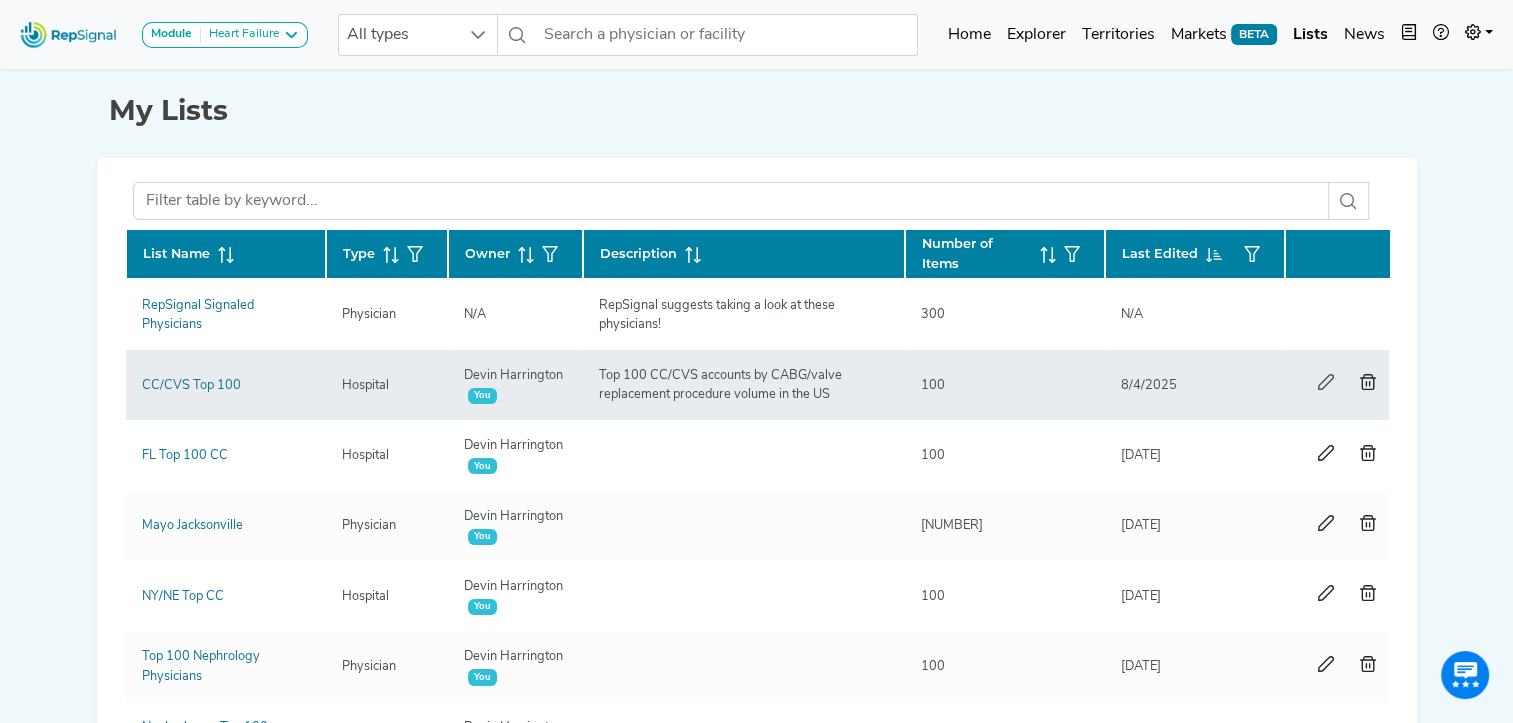 click 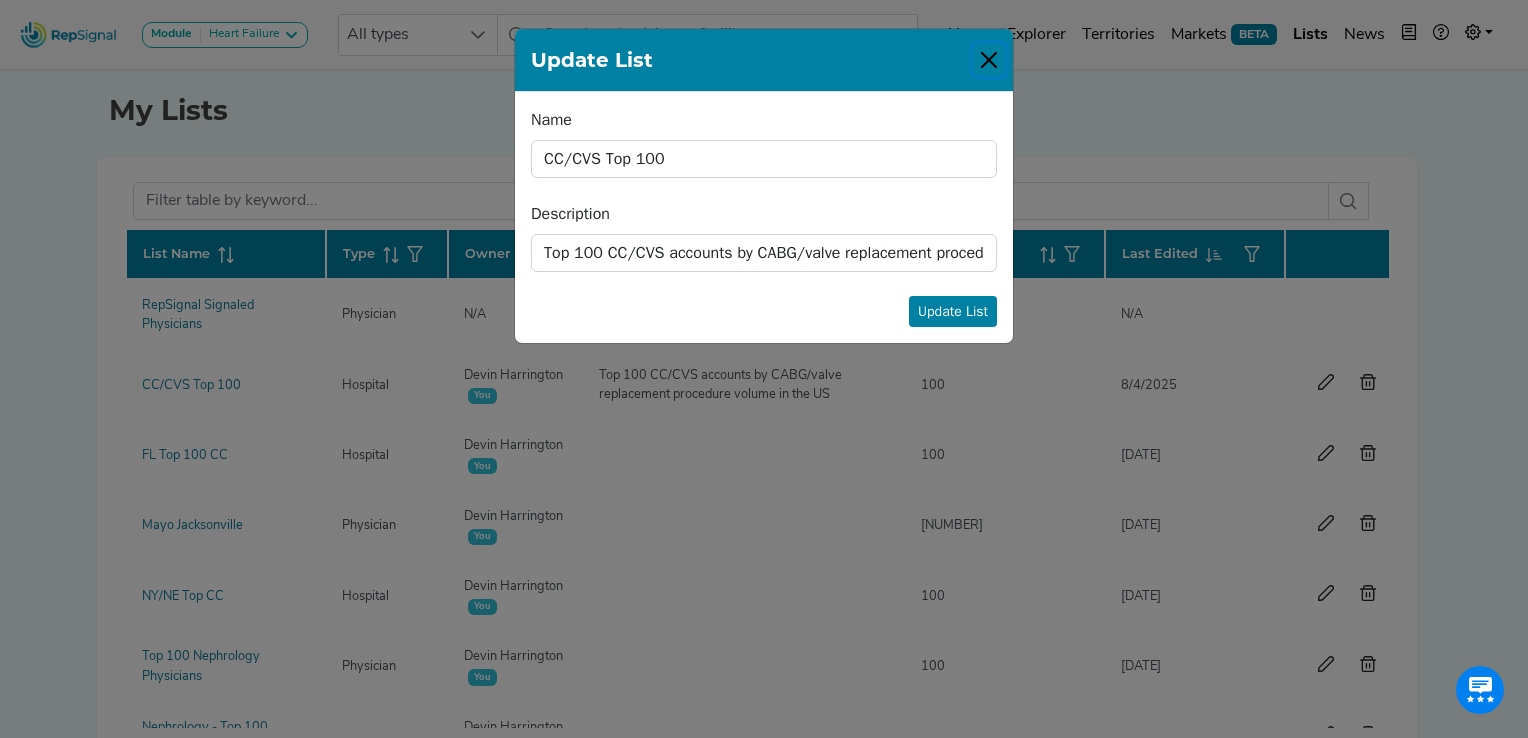 click at bounding box center (989, 60) 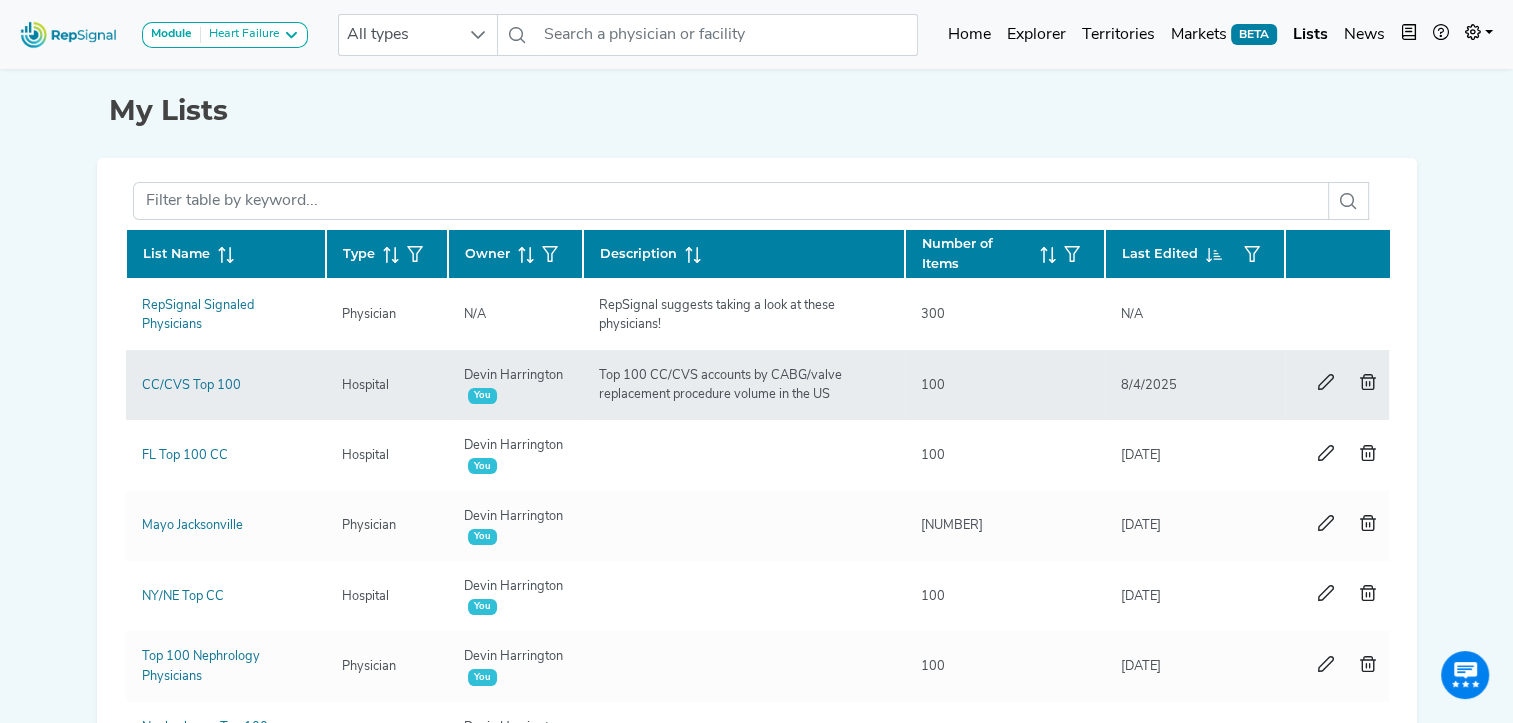 click on "100" 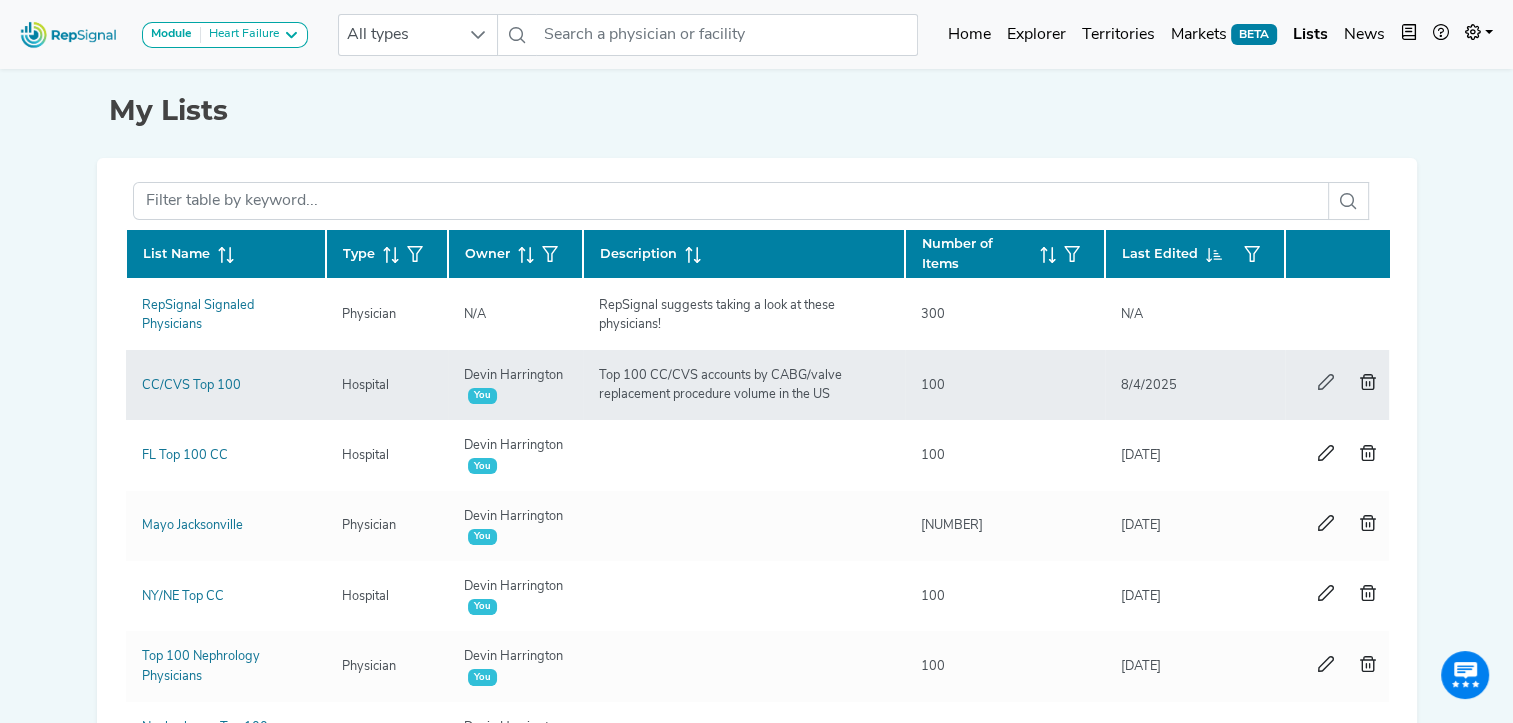 click 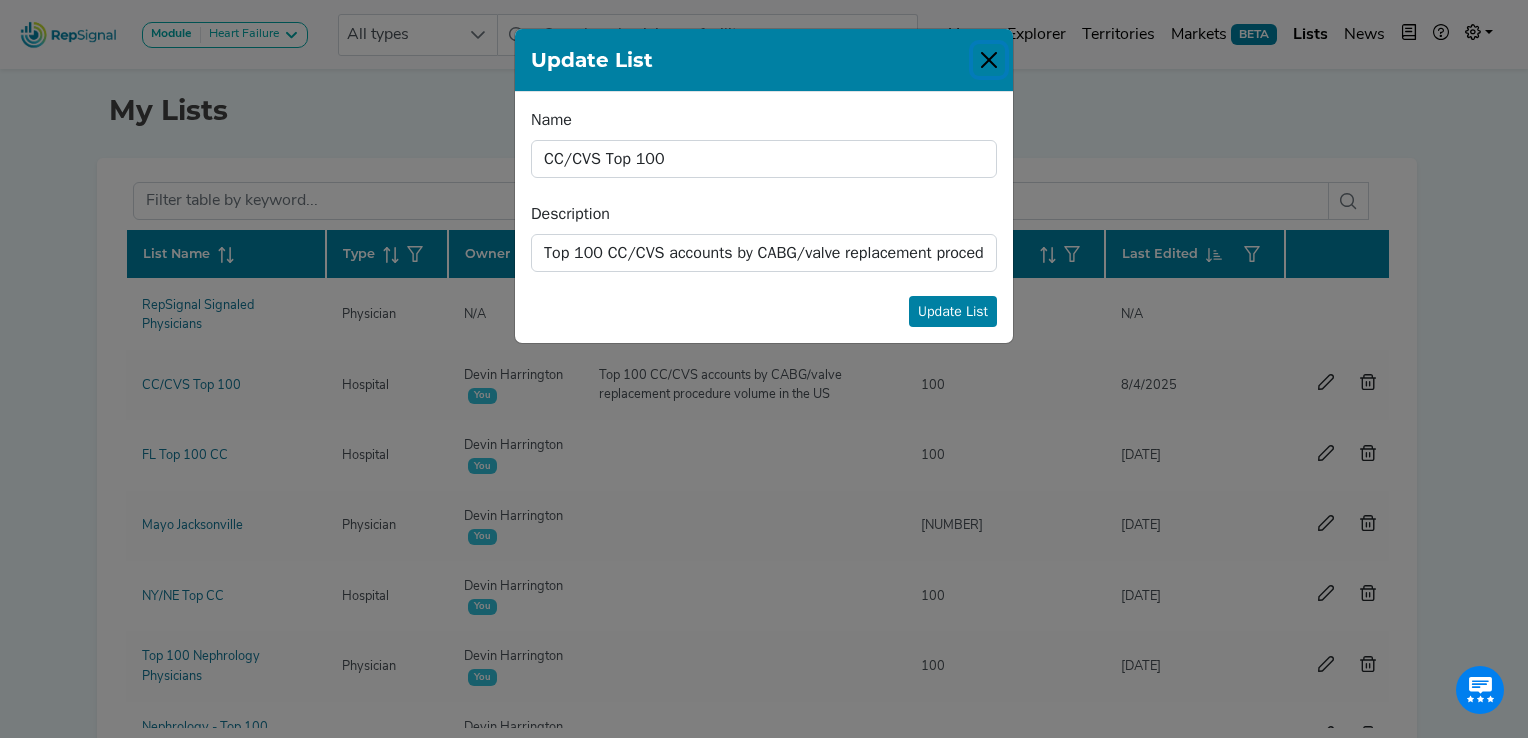 click at bounding box center (989, 60) 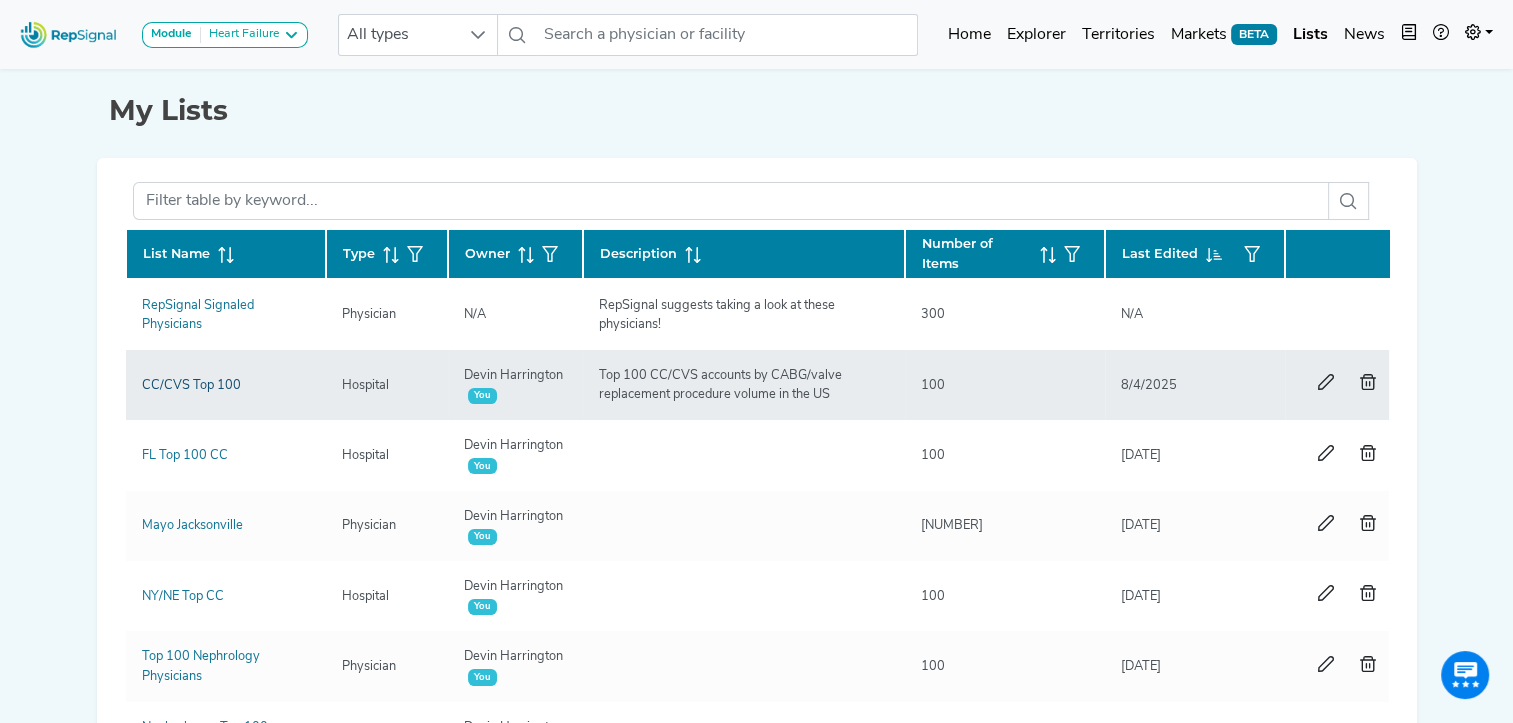 click on "CC/CVS Top 100" 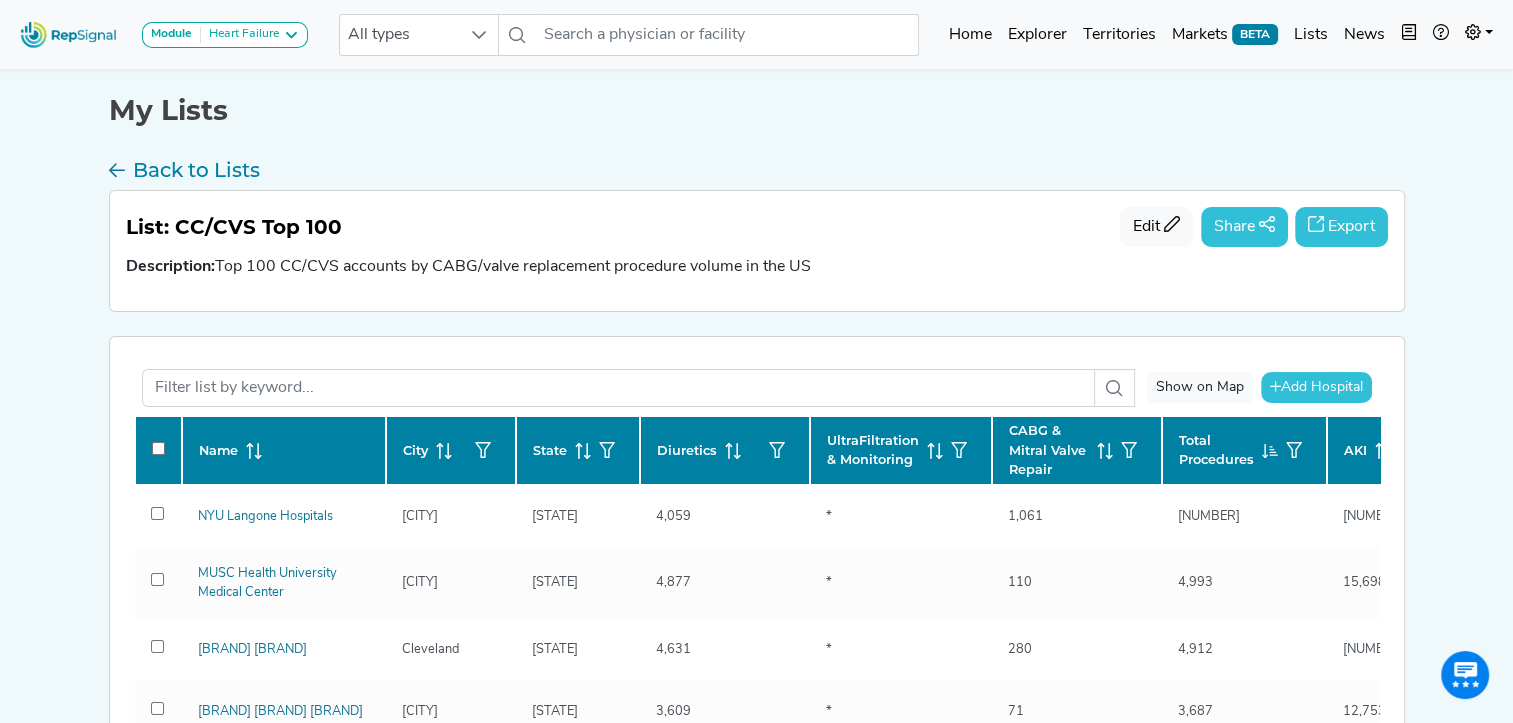 drag, startPoint x: 1197, startPoint y: 321, endPoint x: 1508, endPoint y: 314, distance: 311.07877 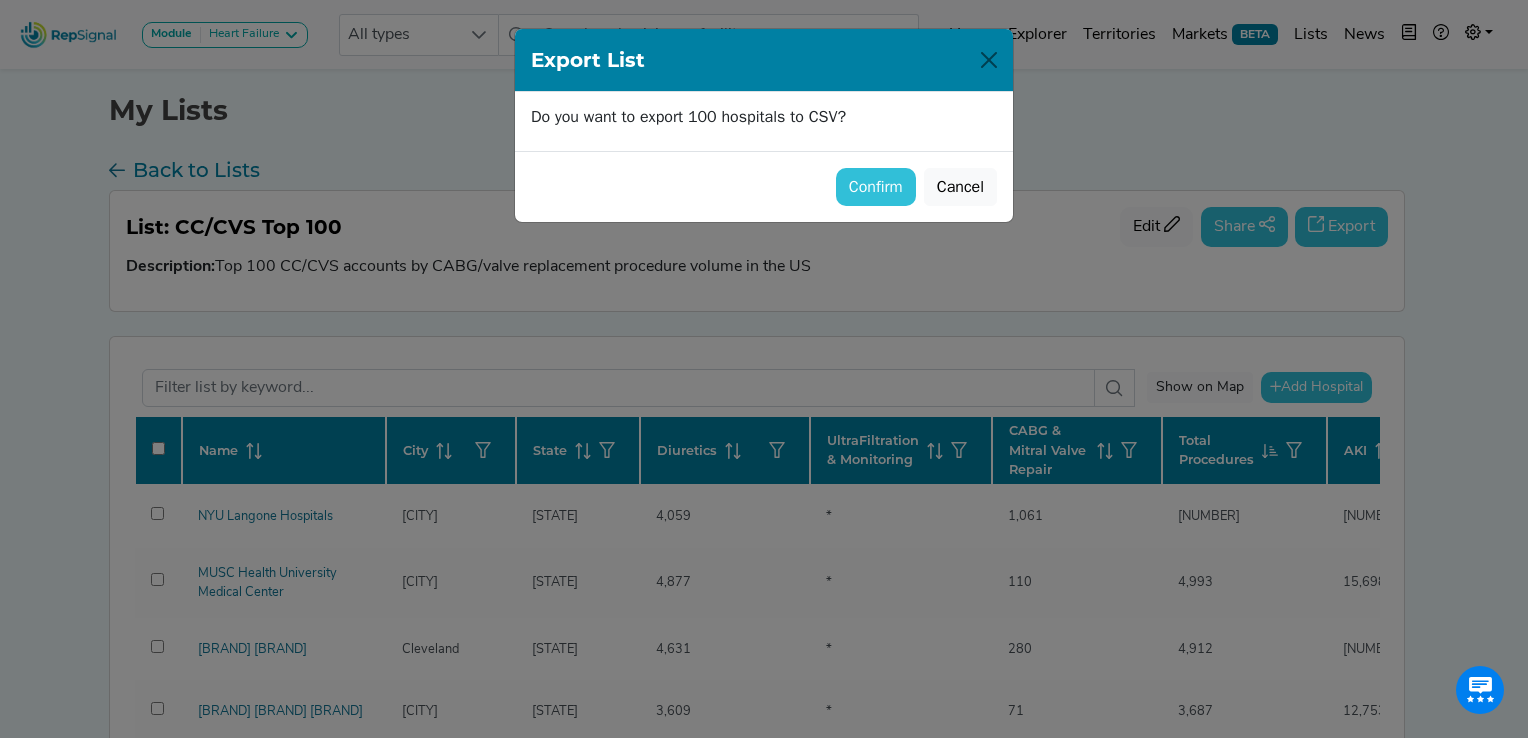 click on "Confirm" 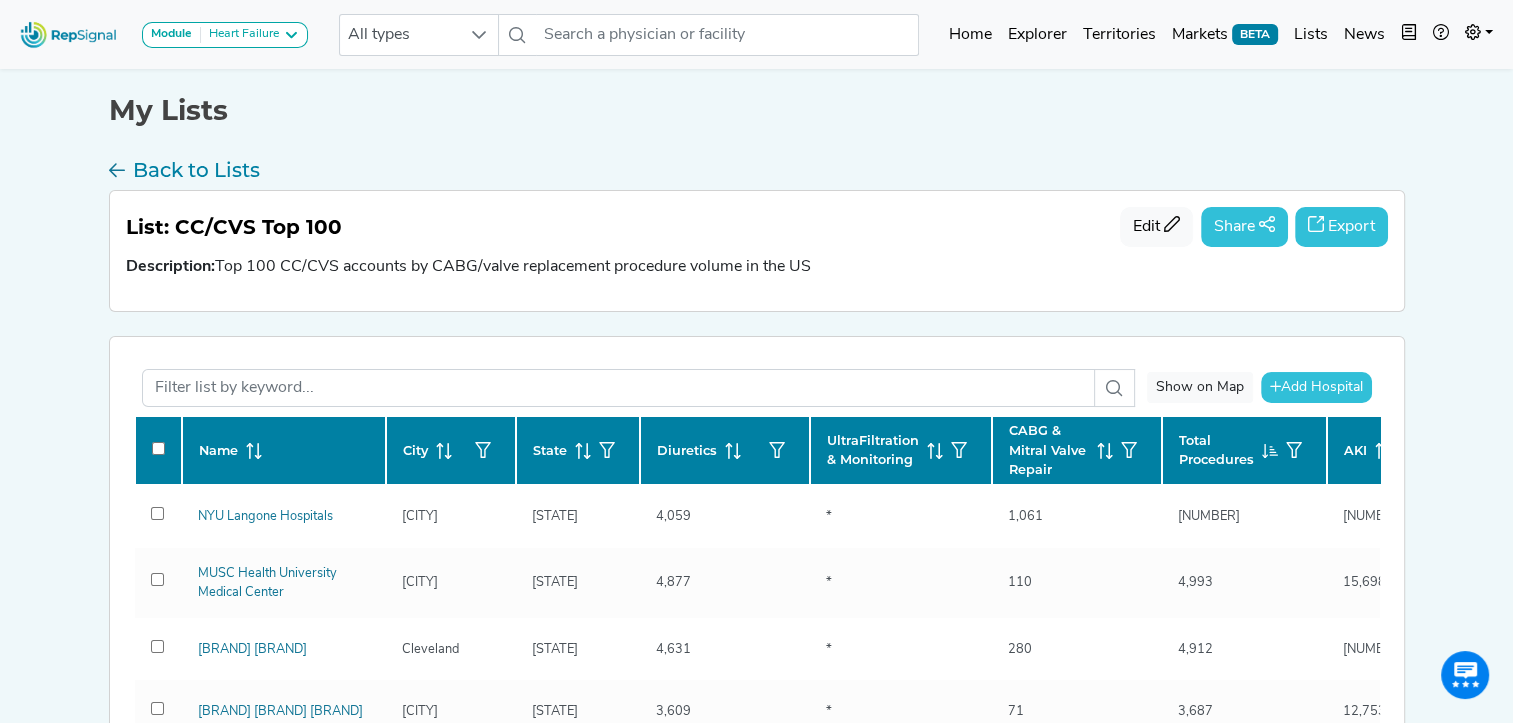 click on "My Lists Back to Lists List: CC/CVS Top 100  Edit   Share  Export  Description:  Top 100 CC/CVS accounts by CABG/valve replacement procedure volume in the US Show on Map  Add Hospital  [ZIP] Surgery Medical Center [ZIP] Surgery Medical Center at Linden A Center of Racine INC A G Holley State Hospital A Lindsay Olive B Oconnor Hospital Abaris Ctr  for Chemically Dependent Abbeville Area Medical Center Abbeville County Memorial Hospital Abbeville General Hospital Abbott Northwestern Hospital Abbott Northwestern Organ Transplant Hospital Abernethy Memorial Hospital Abilene Behavioral Health LLC Abilene Regional Medical Center Abilene White Rock Surgery Center, LLC Abraham Lincoln Memorial Hospital Abrazo Arrowhead Campus Abrazo Central Campus Abrazo Maryvale Campus Abrazo Scottsdale Campus Abrazo West Campus Abrom Kaplan Memorial Hospital ACMH Hospital" 